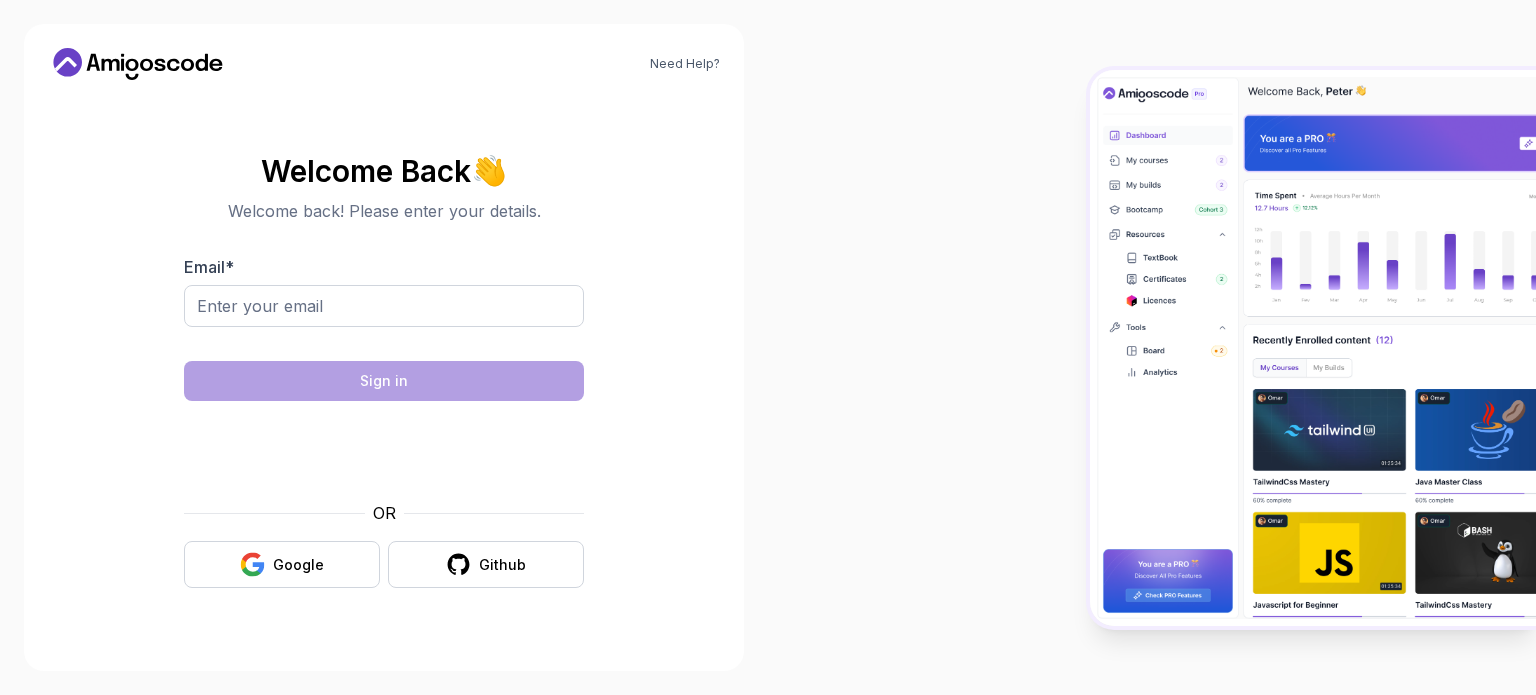 click on "Email *" at bounding box center (384, 306) 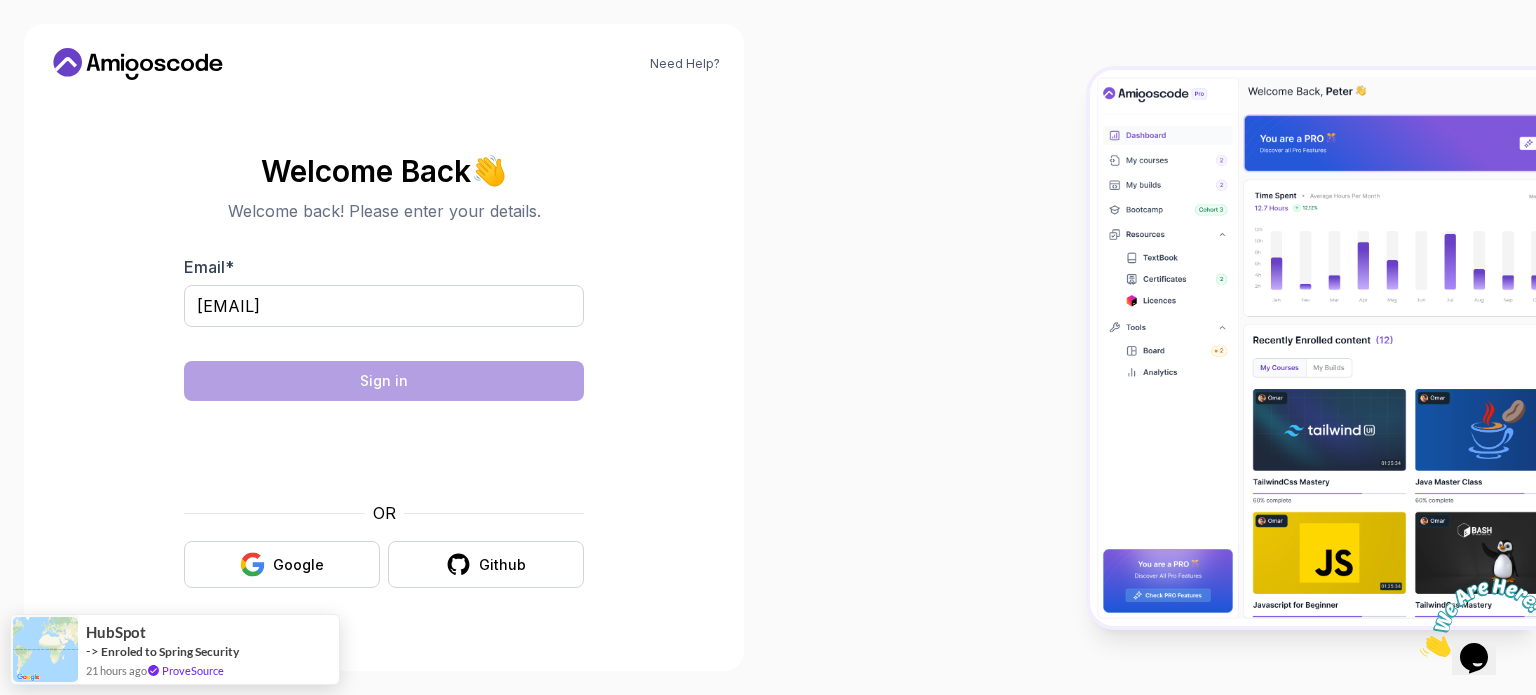 scroll, scrollTop: 0, scrollLeft: 0, axis: both 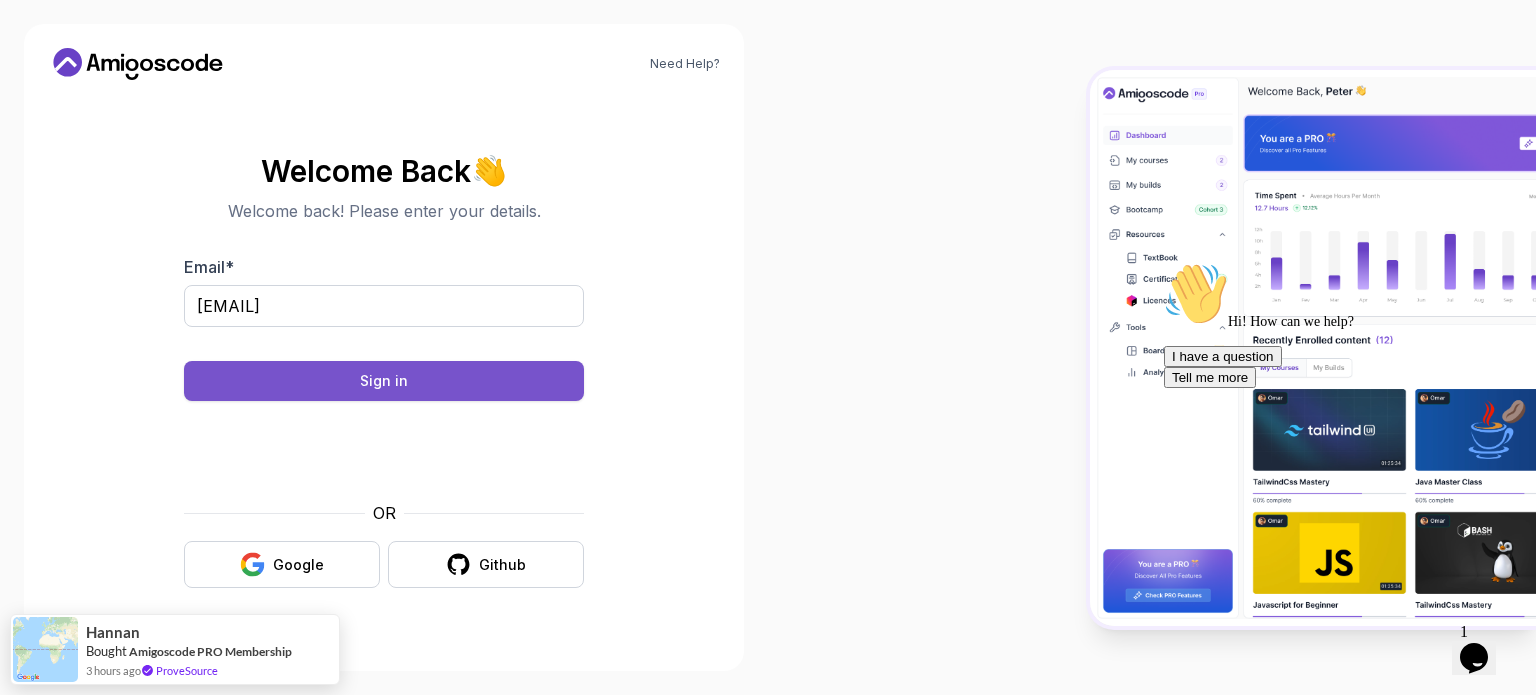 click on "Sign in" at bounding box center (384, 381) 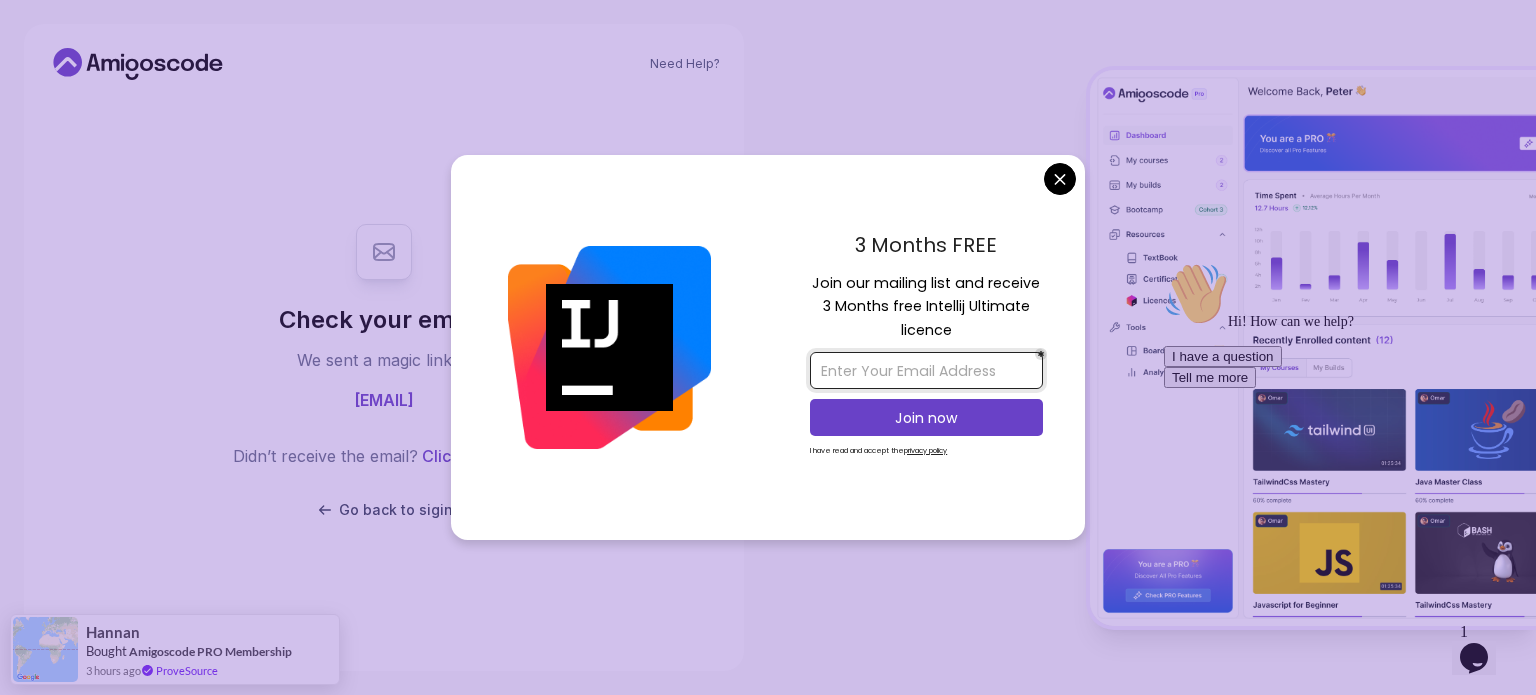click at bounding box center [926, 370] 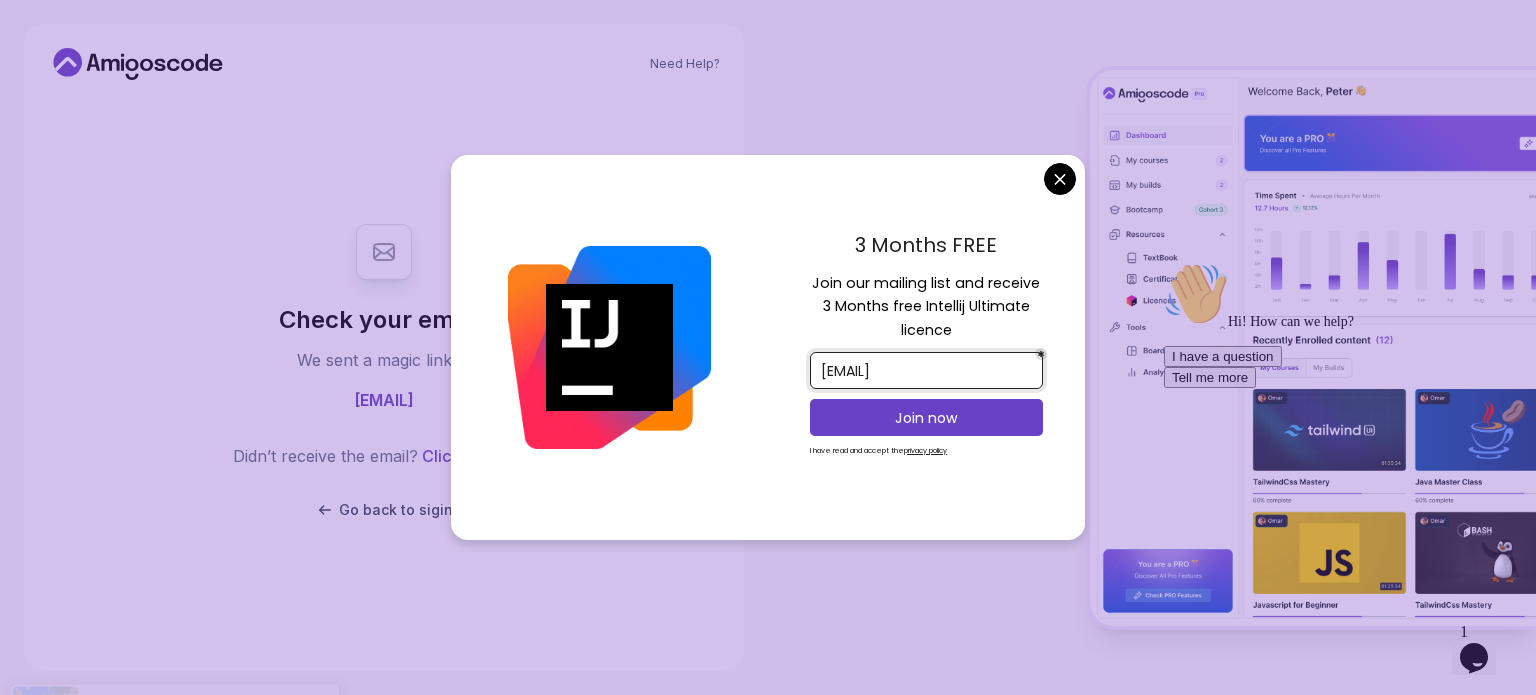 type on "yiting.tina.yao@outlook.com" 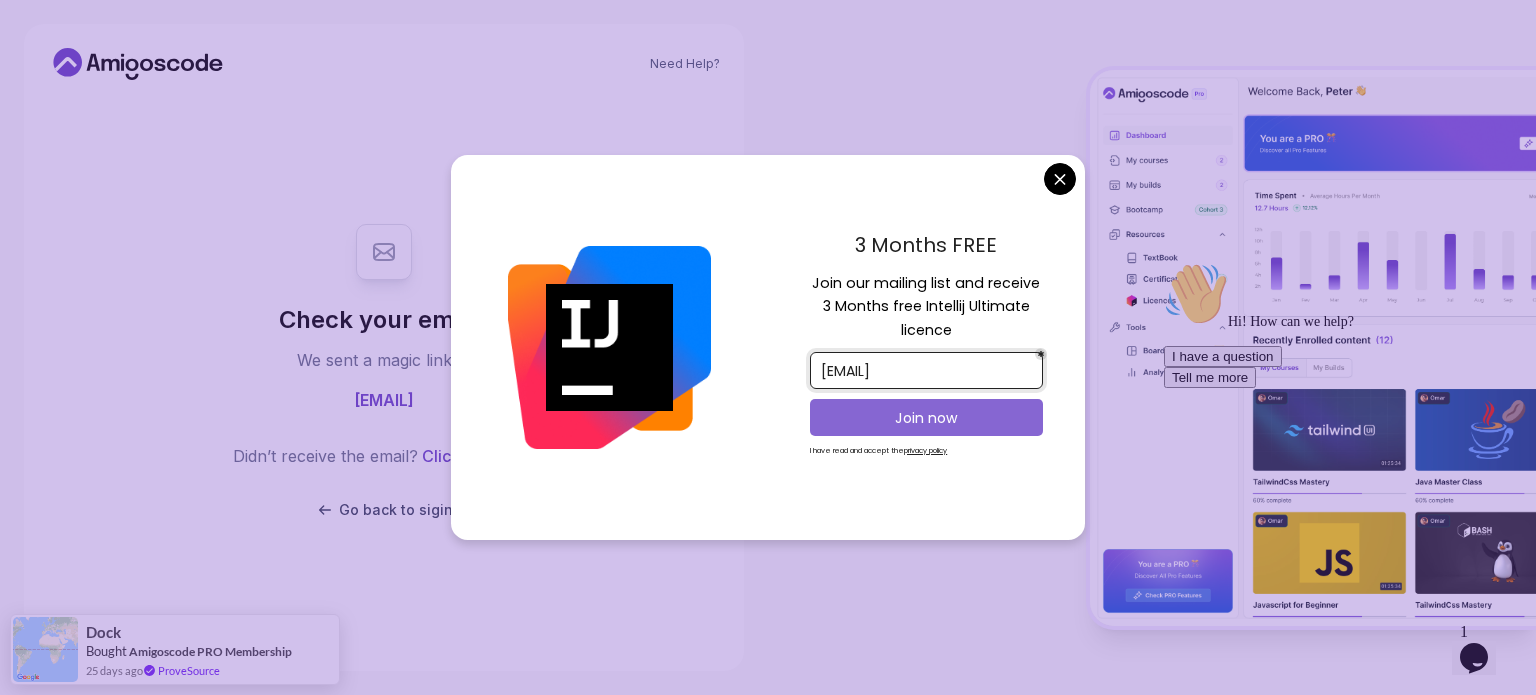 click on "Join now" at bounding box center (926, 418) 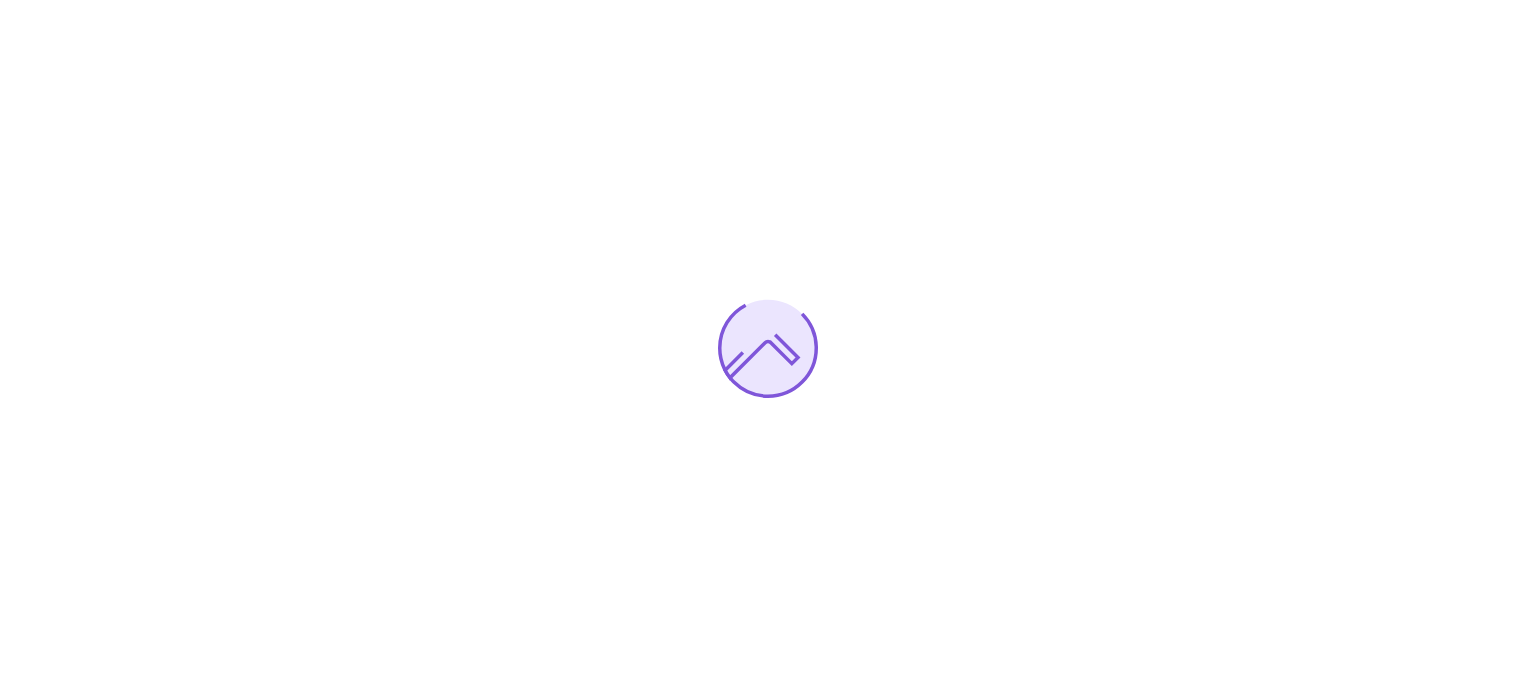 scroll, scrollTop: 0, scrollLeft: 0, axis: both 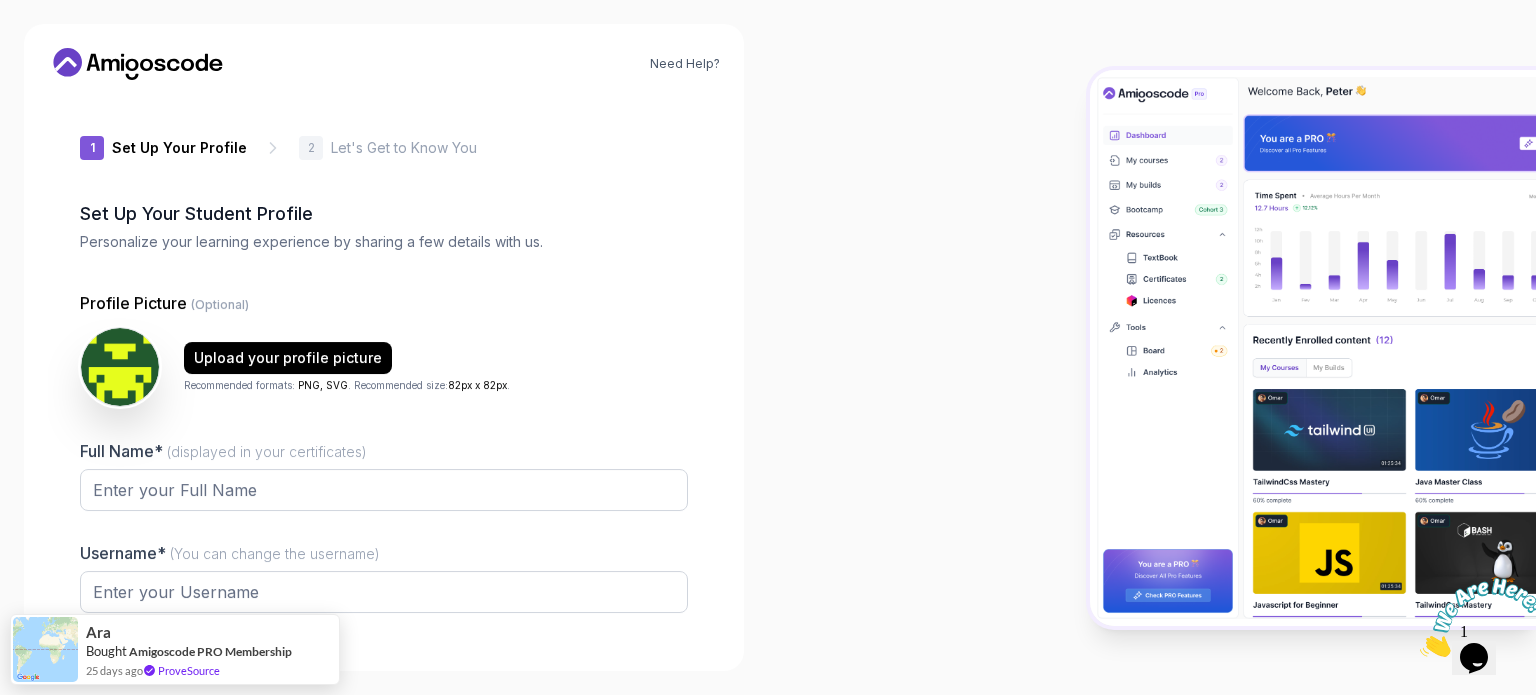 type on "royalquokka47484" 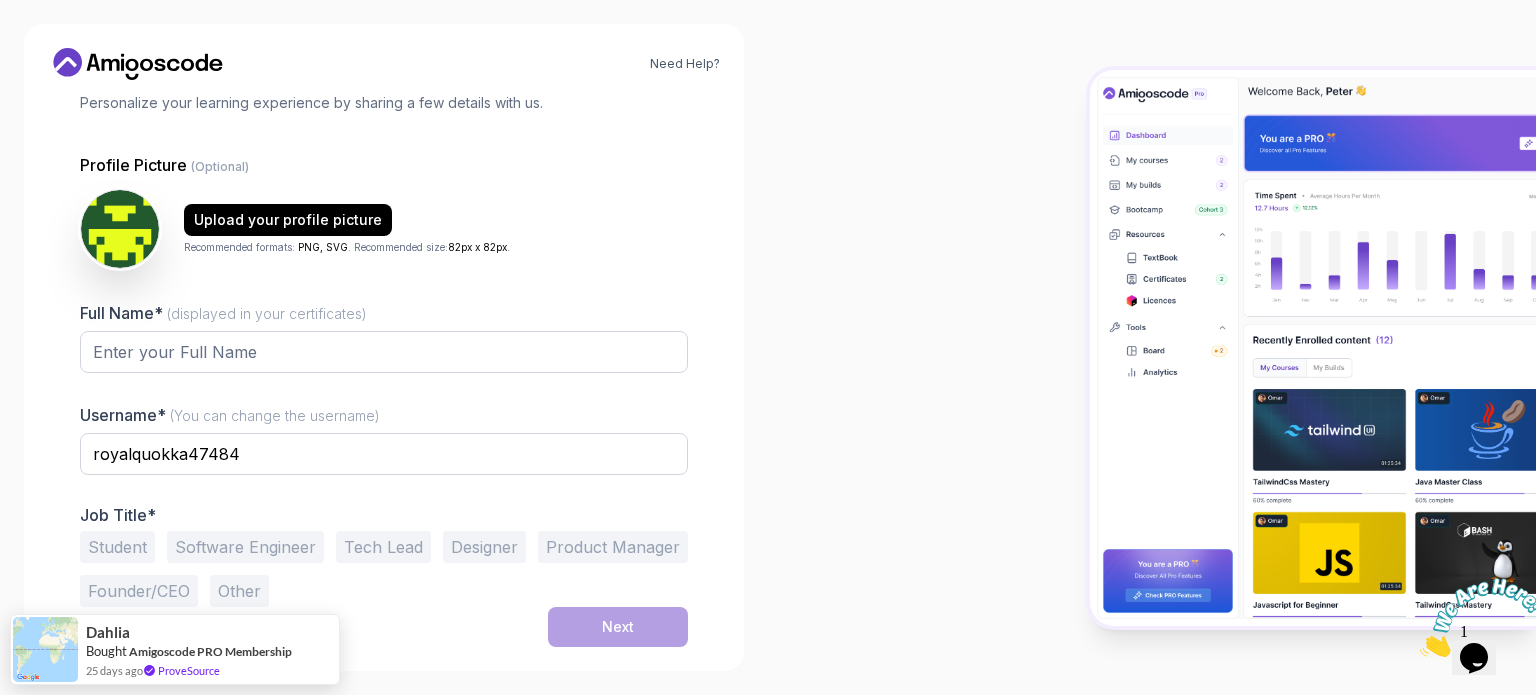 scroll, scrollTop: 217, scrollLeft: 0, axis: vertical 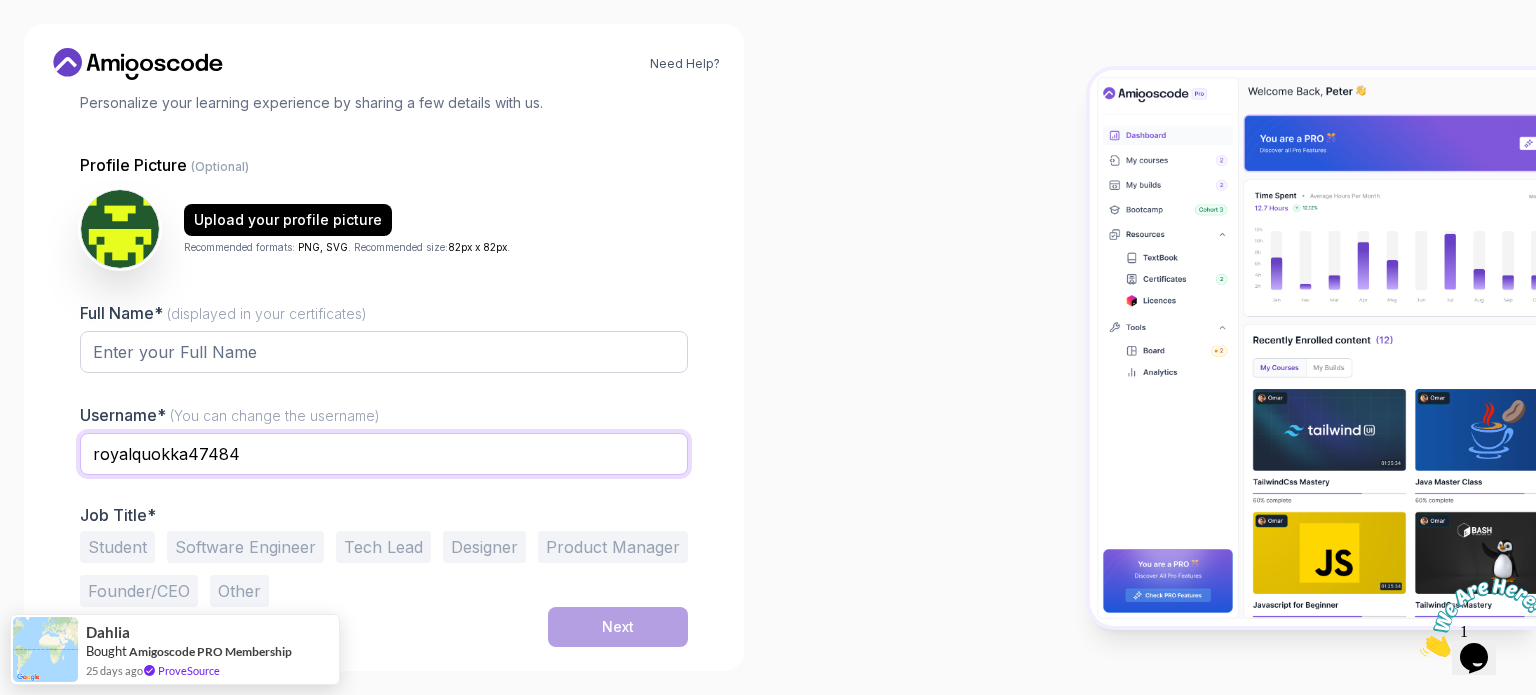 click on "royalquokka47484" at bounding box center [384, 454] 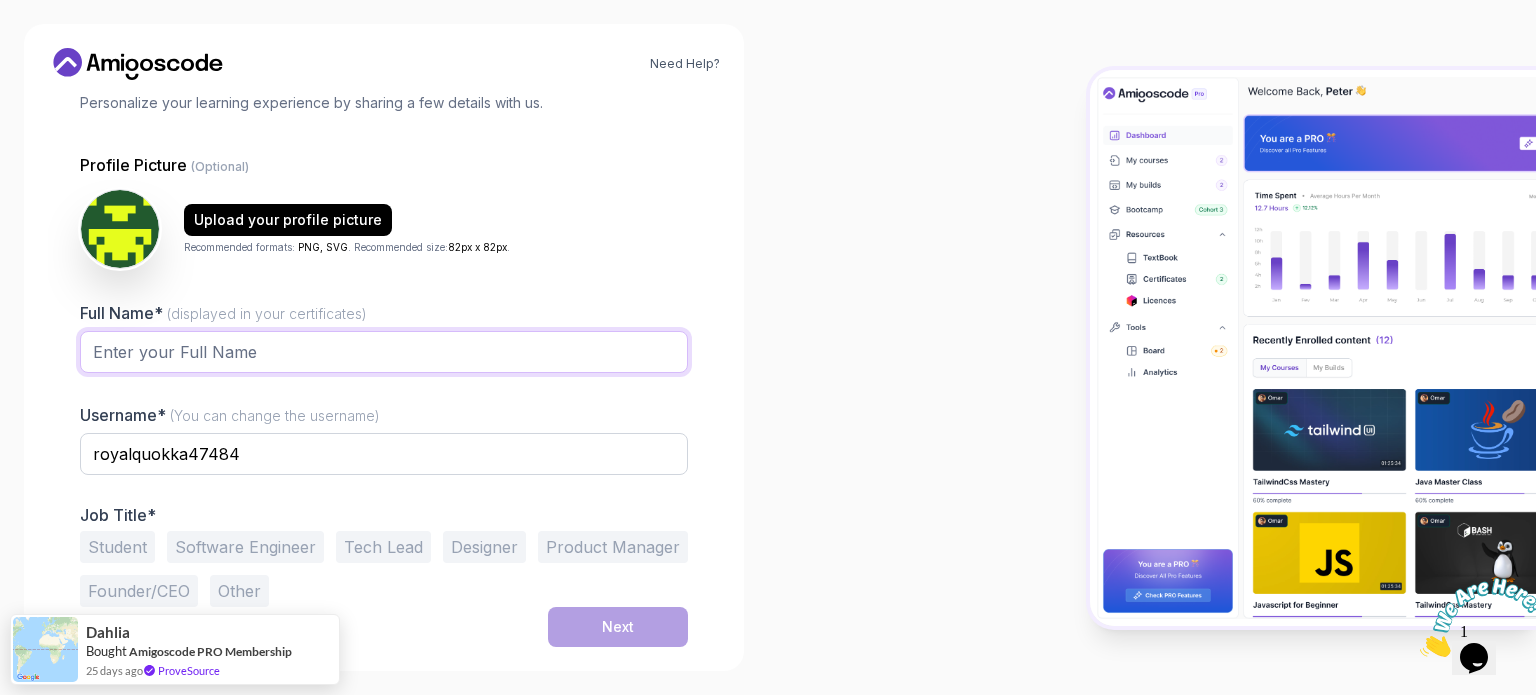 click on "Full Name*   (displayed in your certificates)" at bounding box center (384, 352) 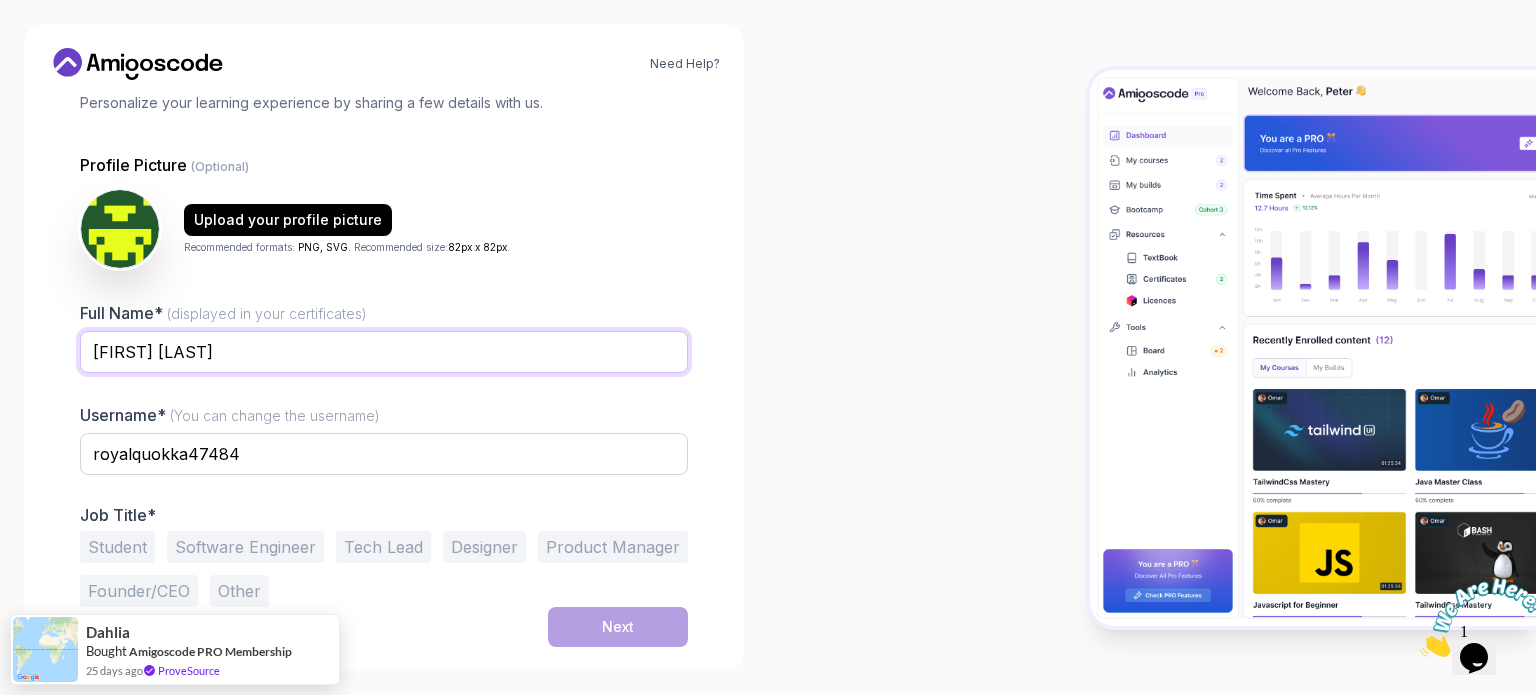 scroll, scrollTop: 353, scrollLeft: 0, axis: vertical 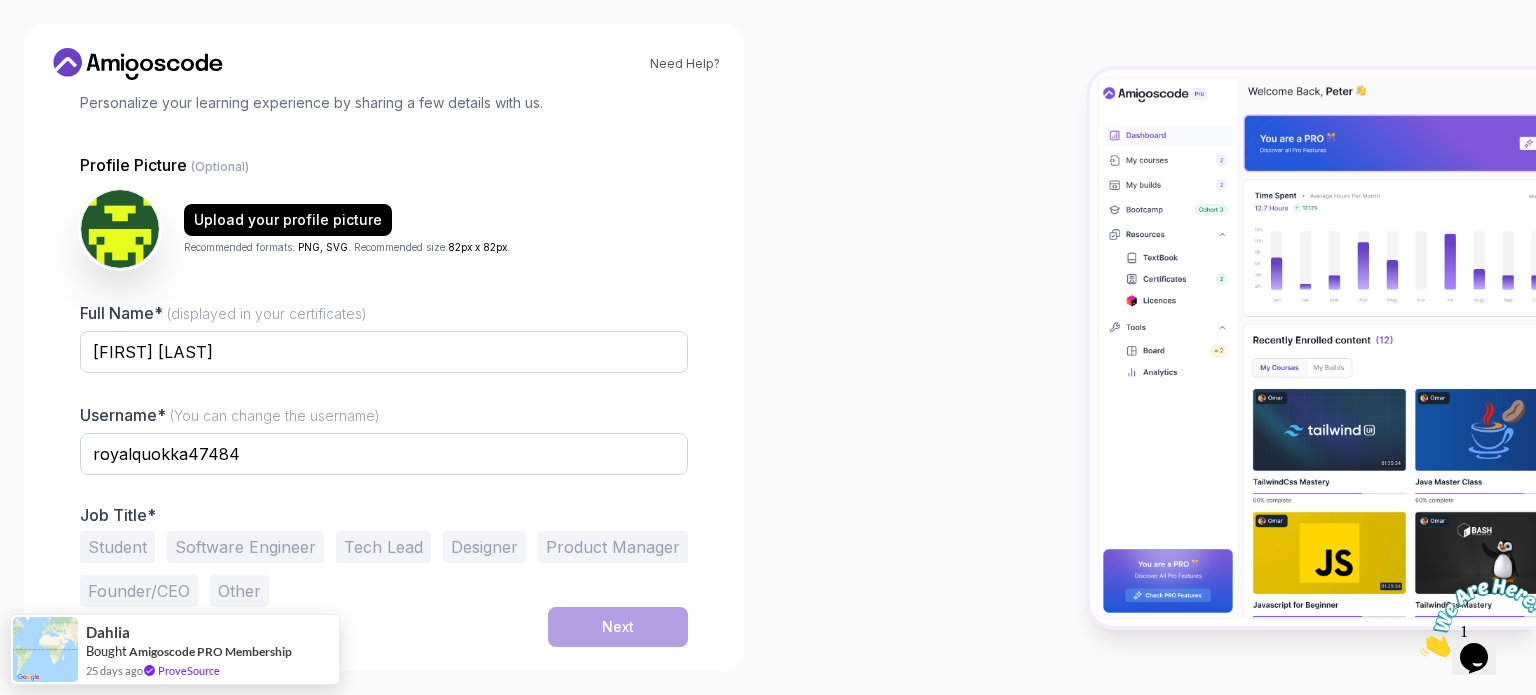 click on "Tech Lead" at bounding box center [383, 547] 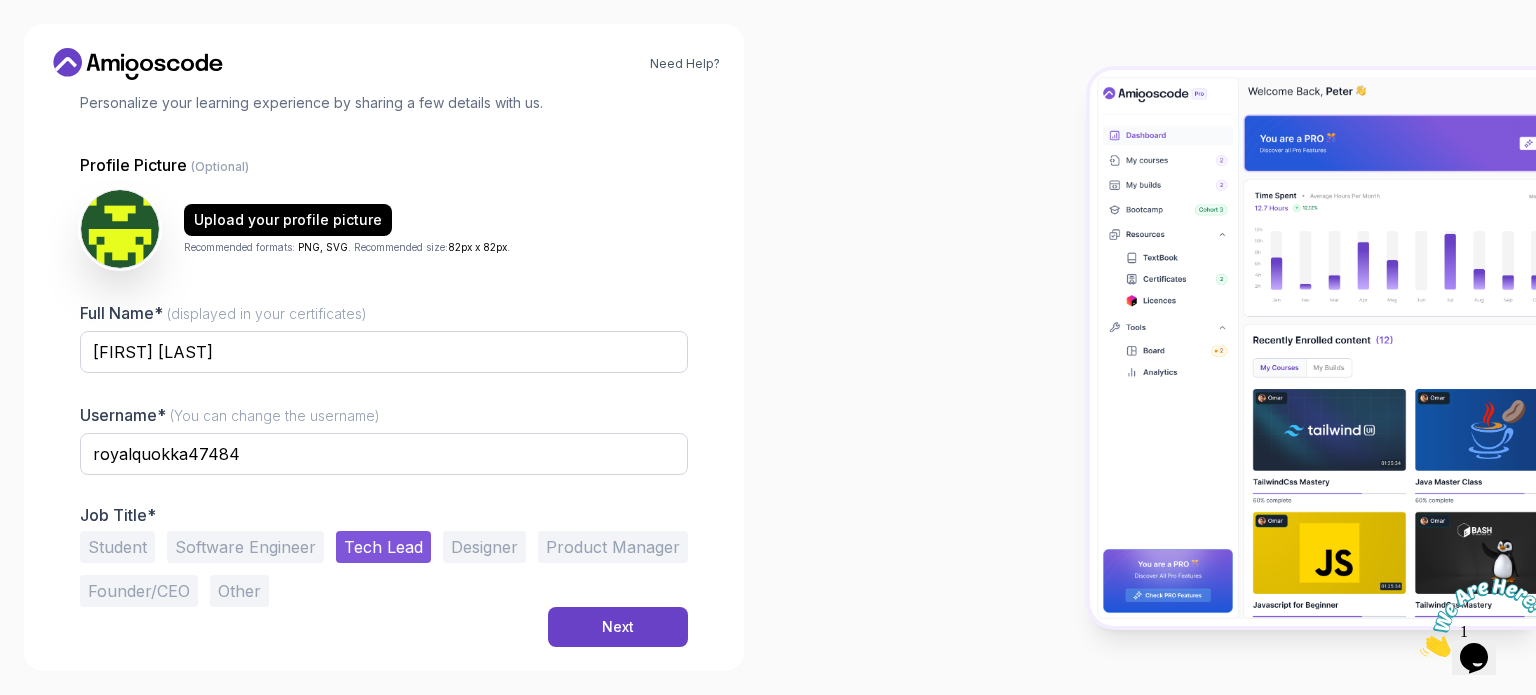 click on "Software Engineer" at bounding box center (245, 547) 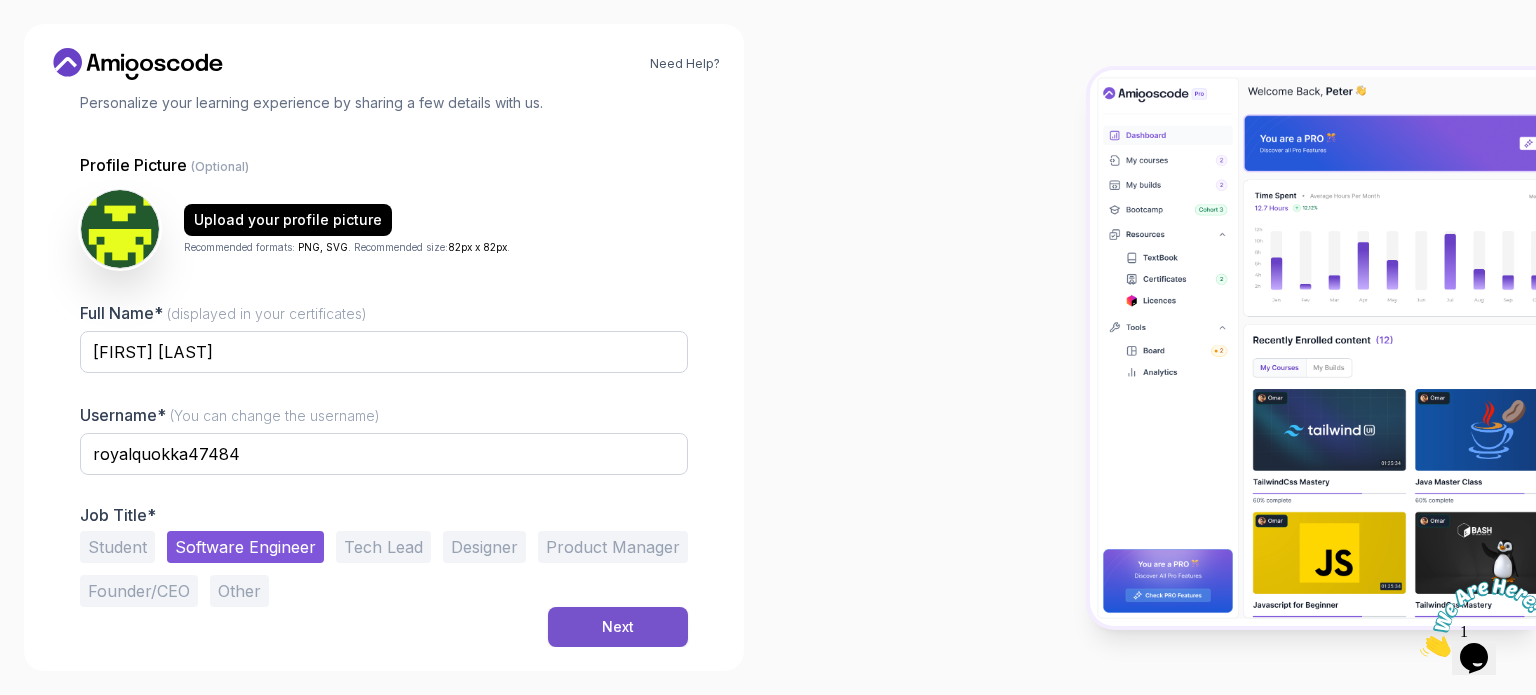 click on "Next" at bounding box center [618, 627] 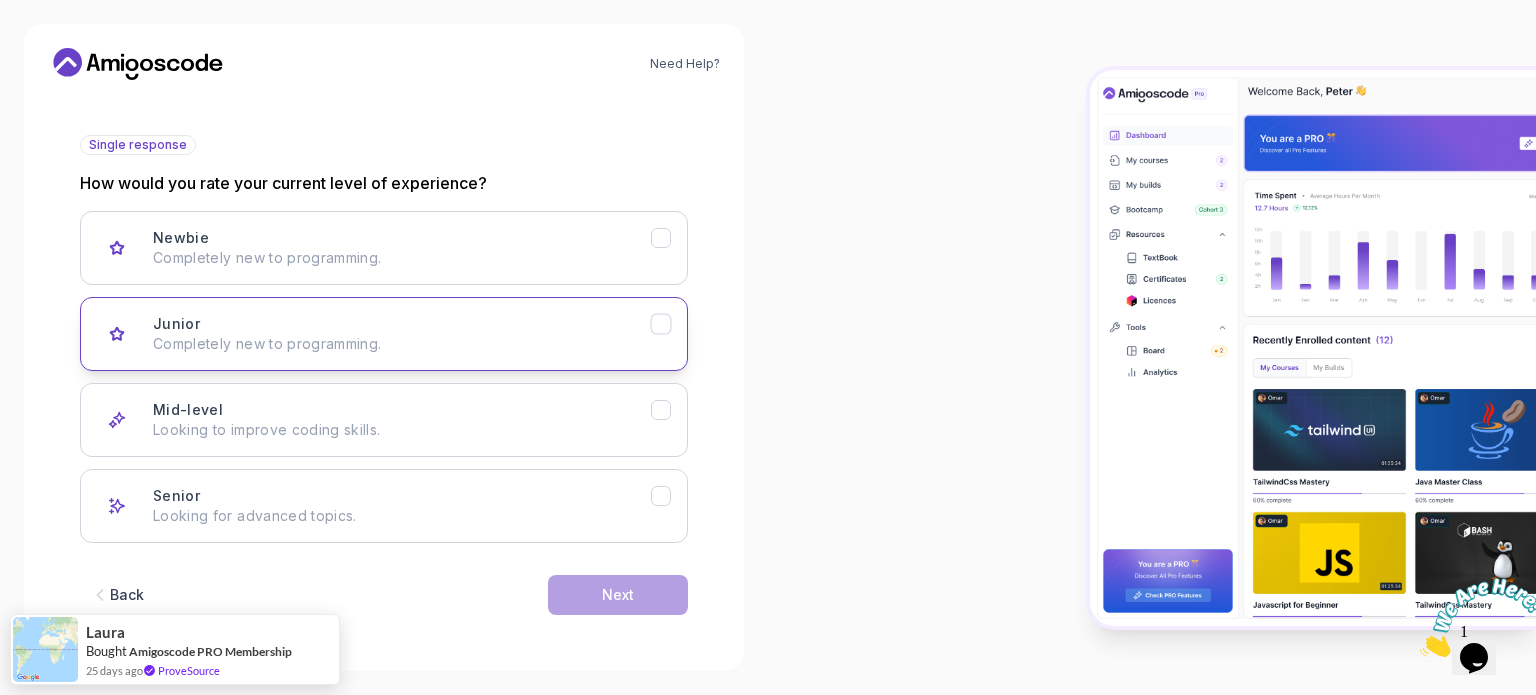 click on "Completely new to programming." at bounding box center (402, 344) 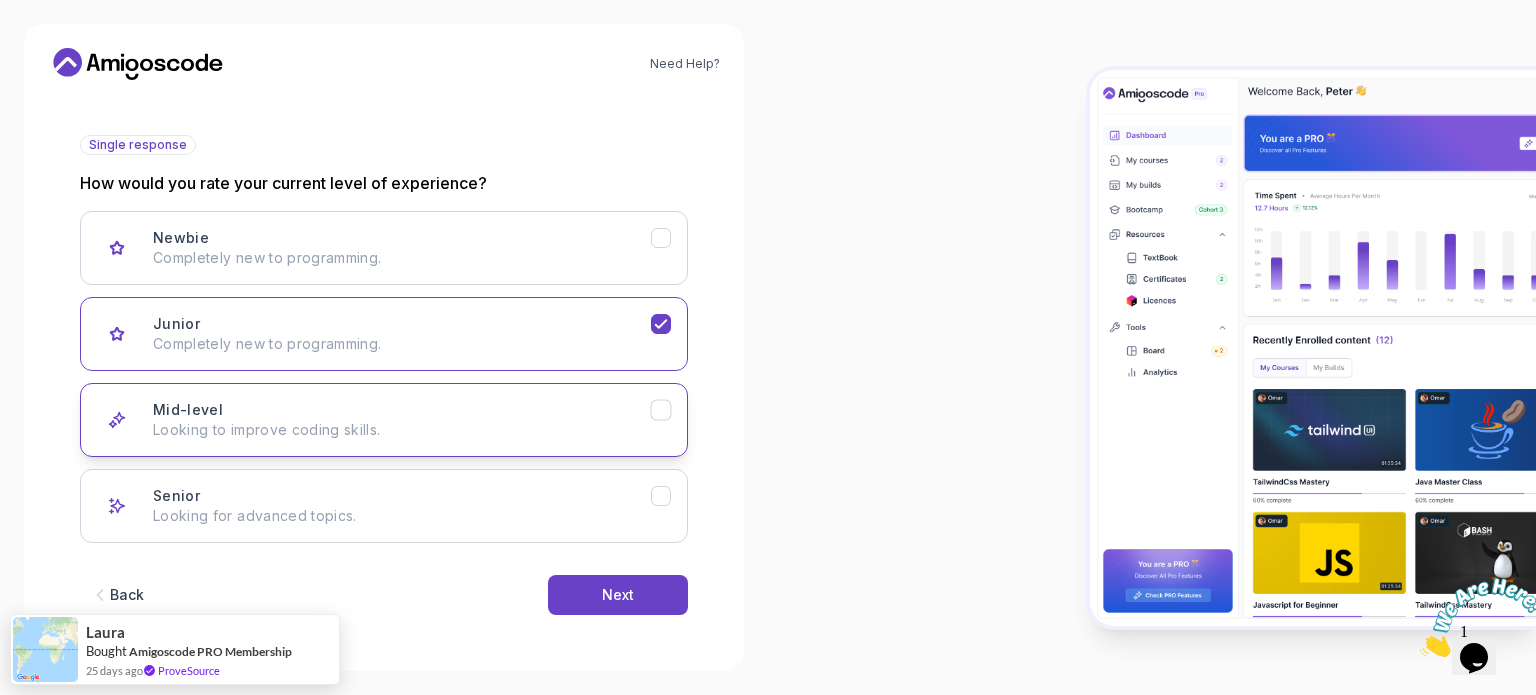 click on "Looking to improve coding skills." at bounding box center [402, 430] 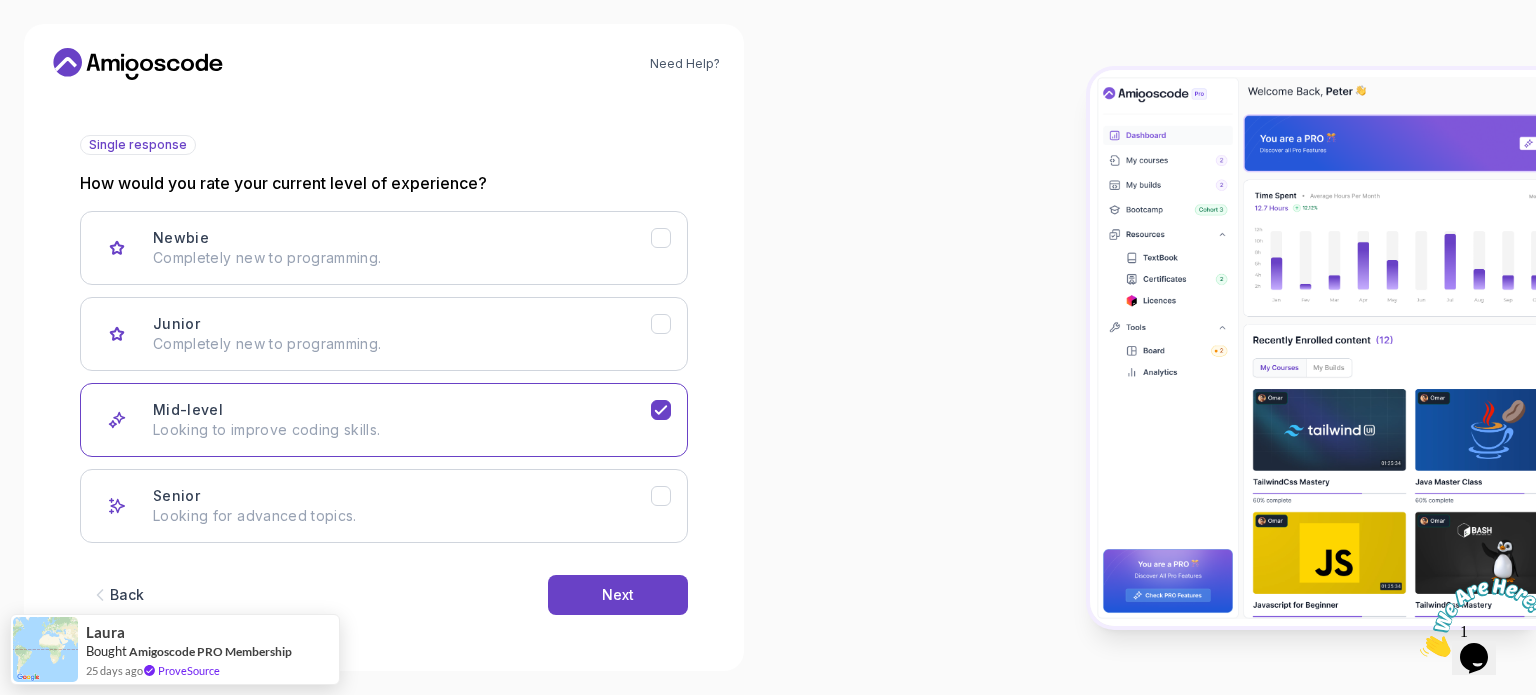 click on "Back Next" at bounding box center (384, 595) 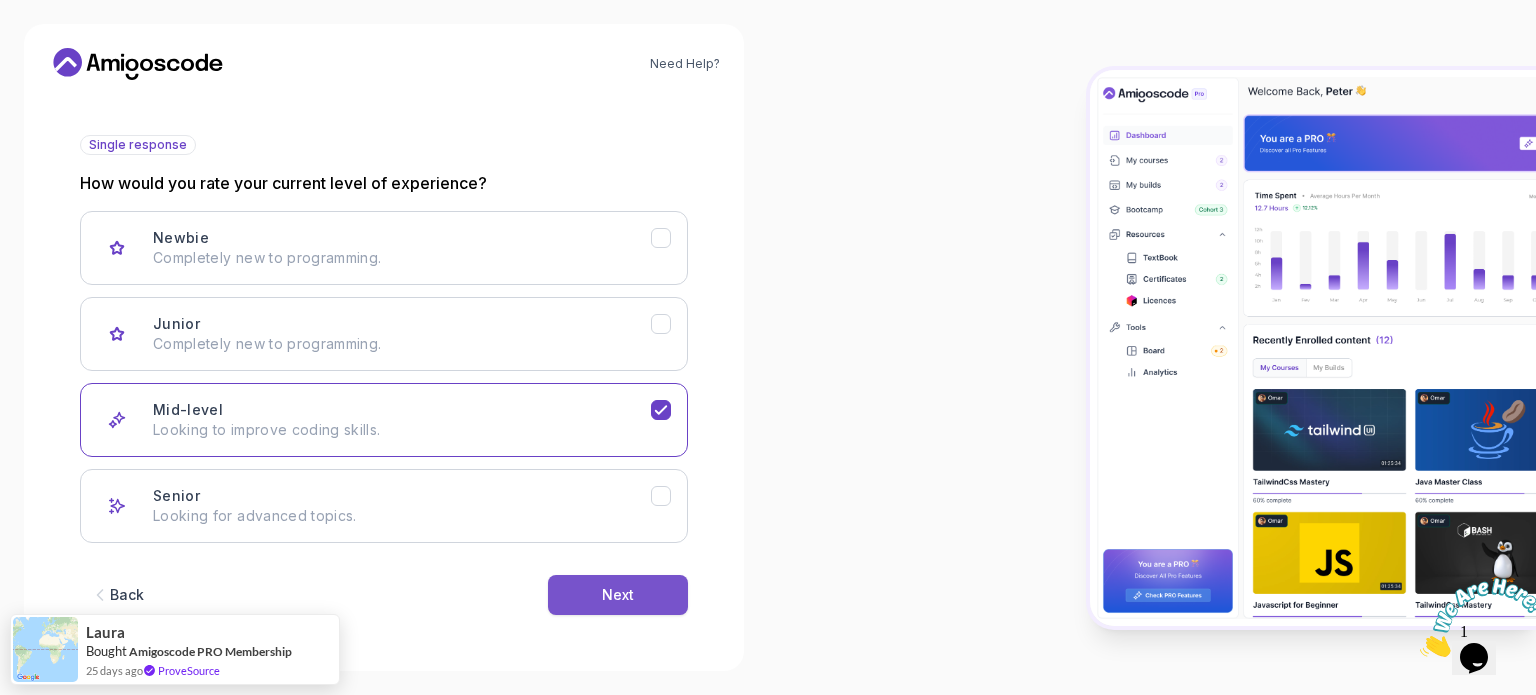 click on "Next" at bounding box center [618, 595] 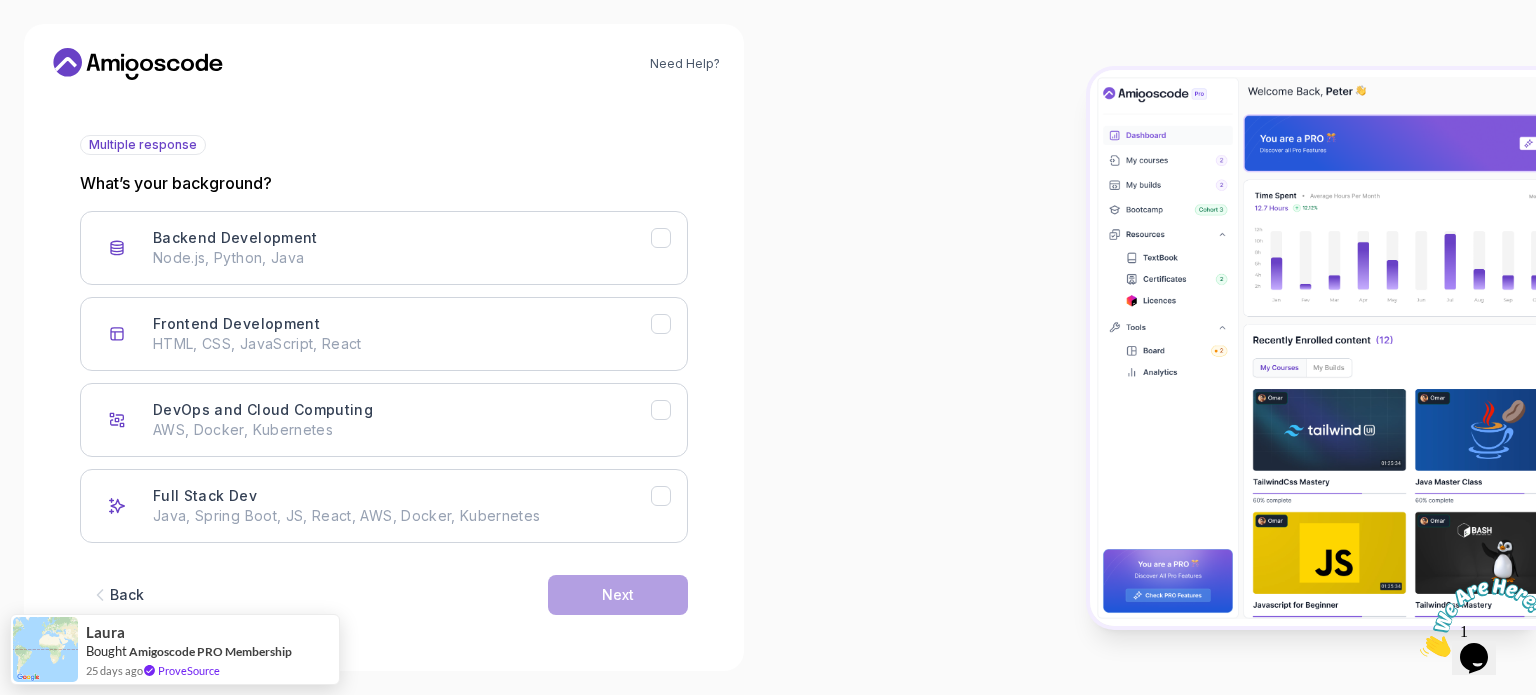scroll, scrollTop: 388, scrollLeft: 0, axis: vertical 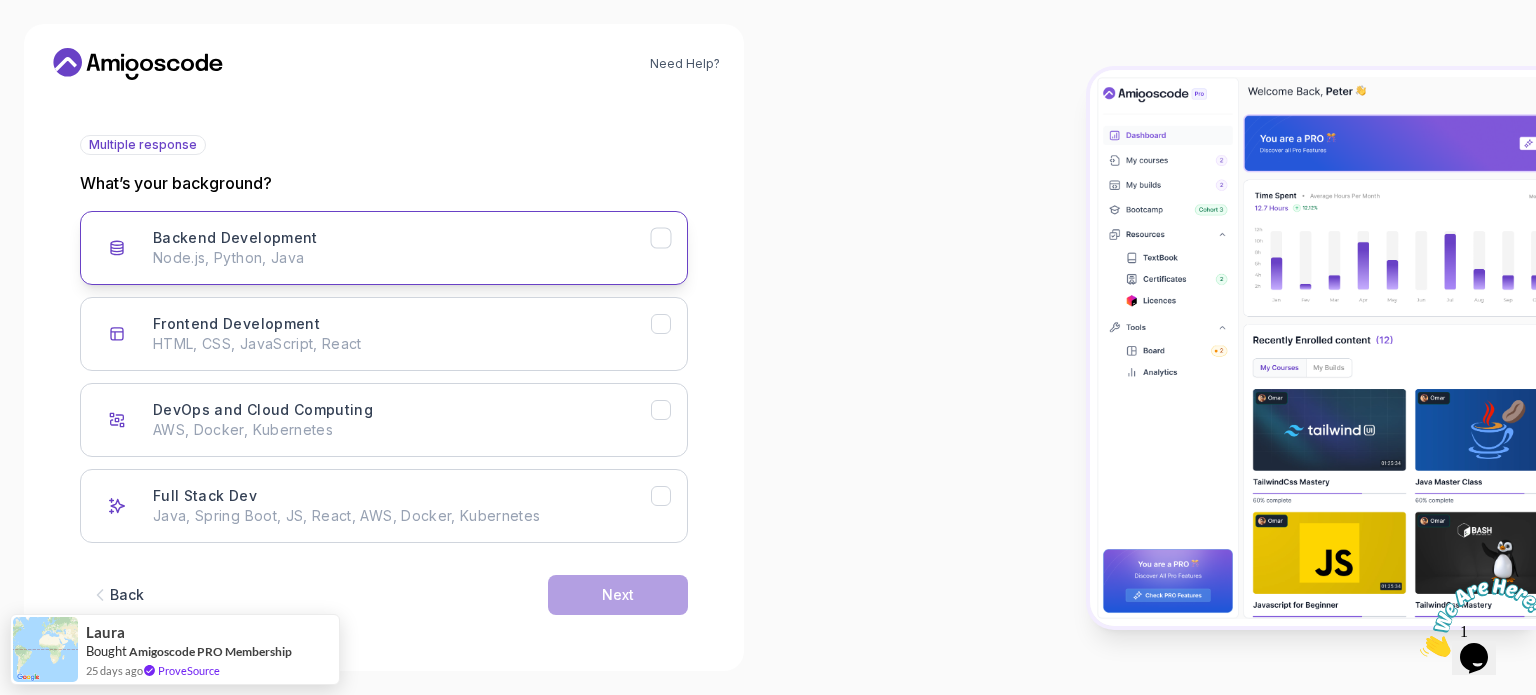 click on "Node.js, Python, Java" at bounding box center [402, 258] 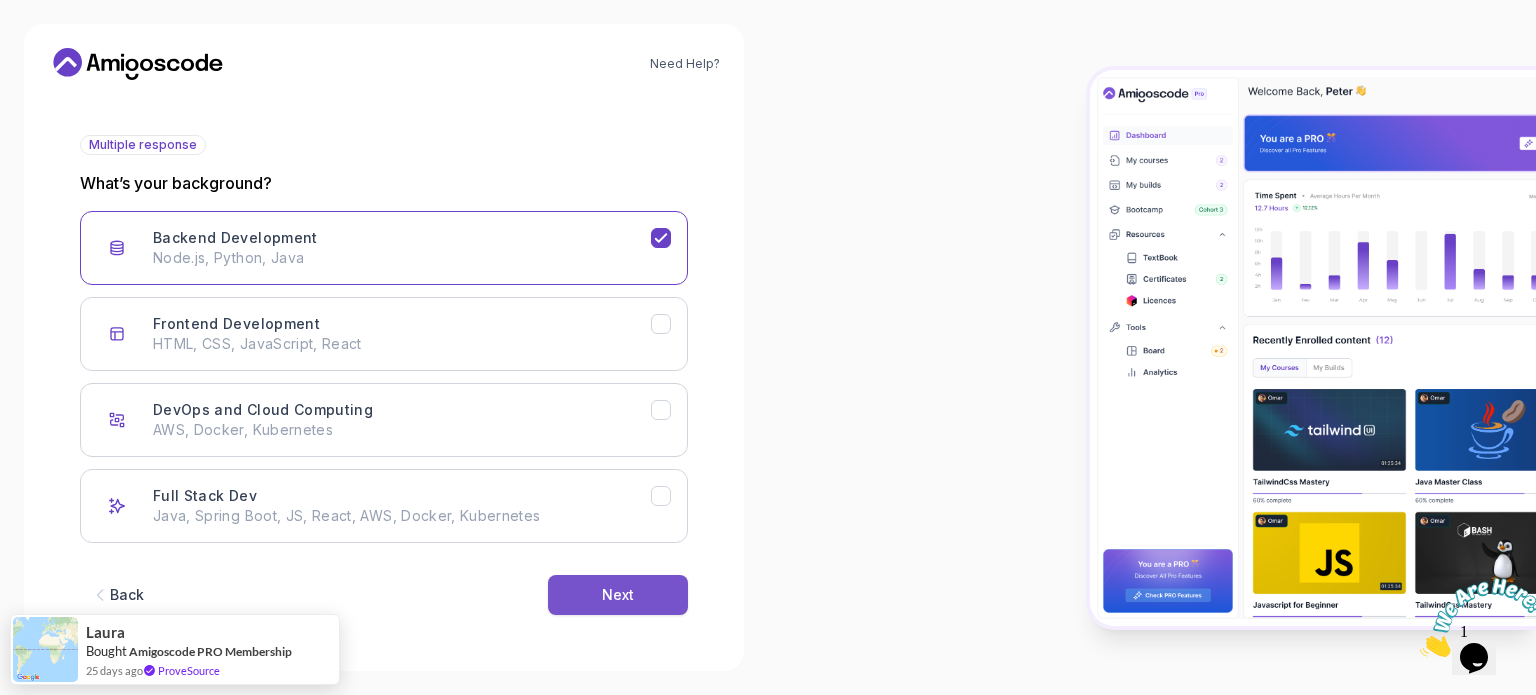 click on "Next" at bounding box center [618, 595] 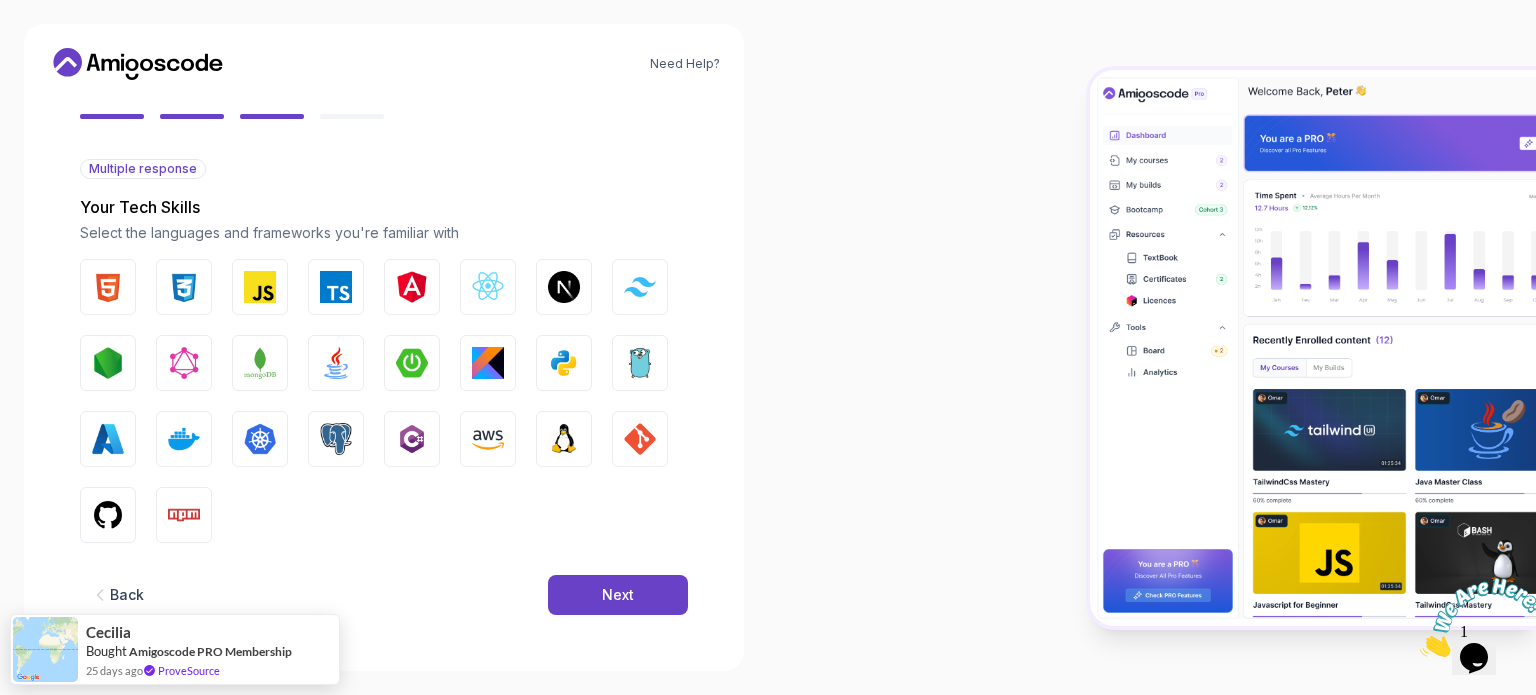scroll, scrollTop: 342, scrollLeft: 0, axis: vertical 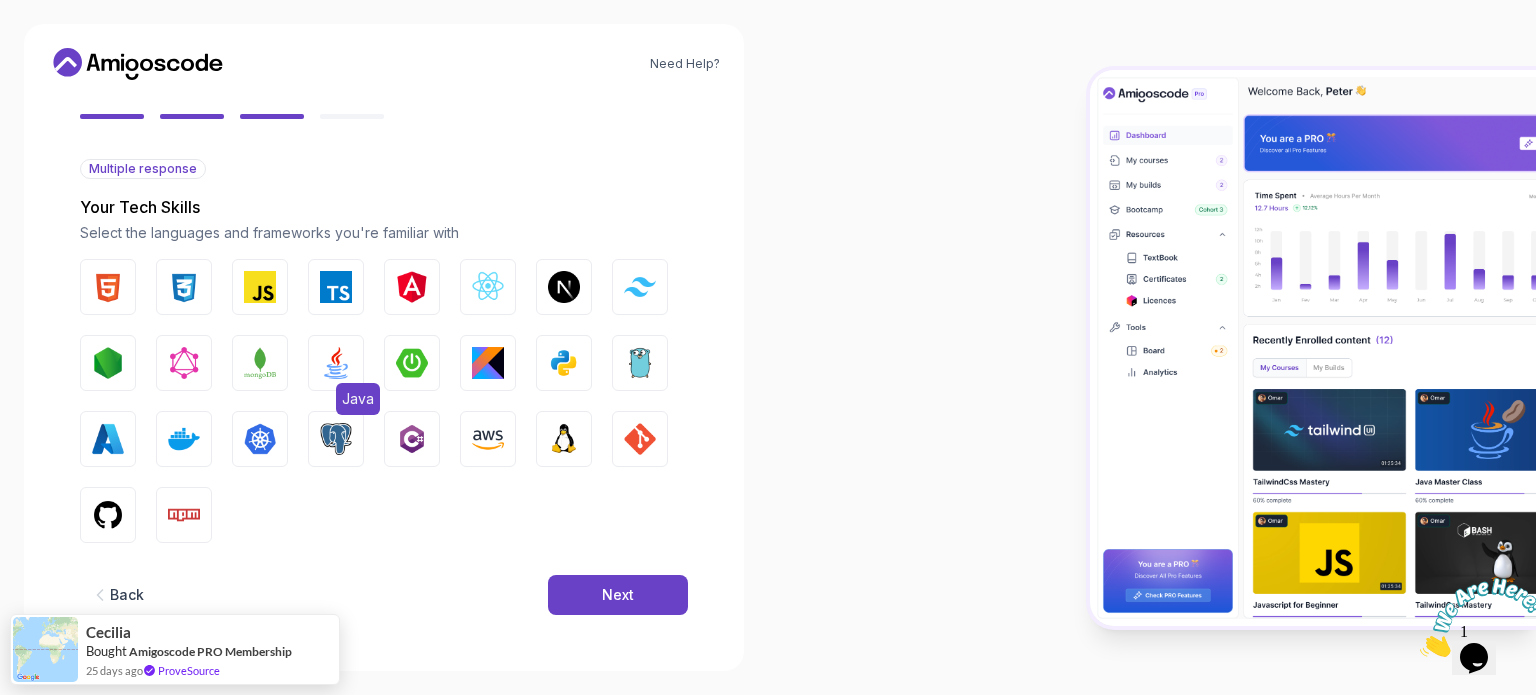 click at bounding box center [336, 363] 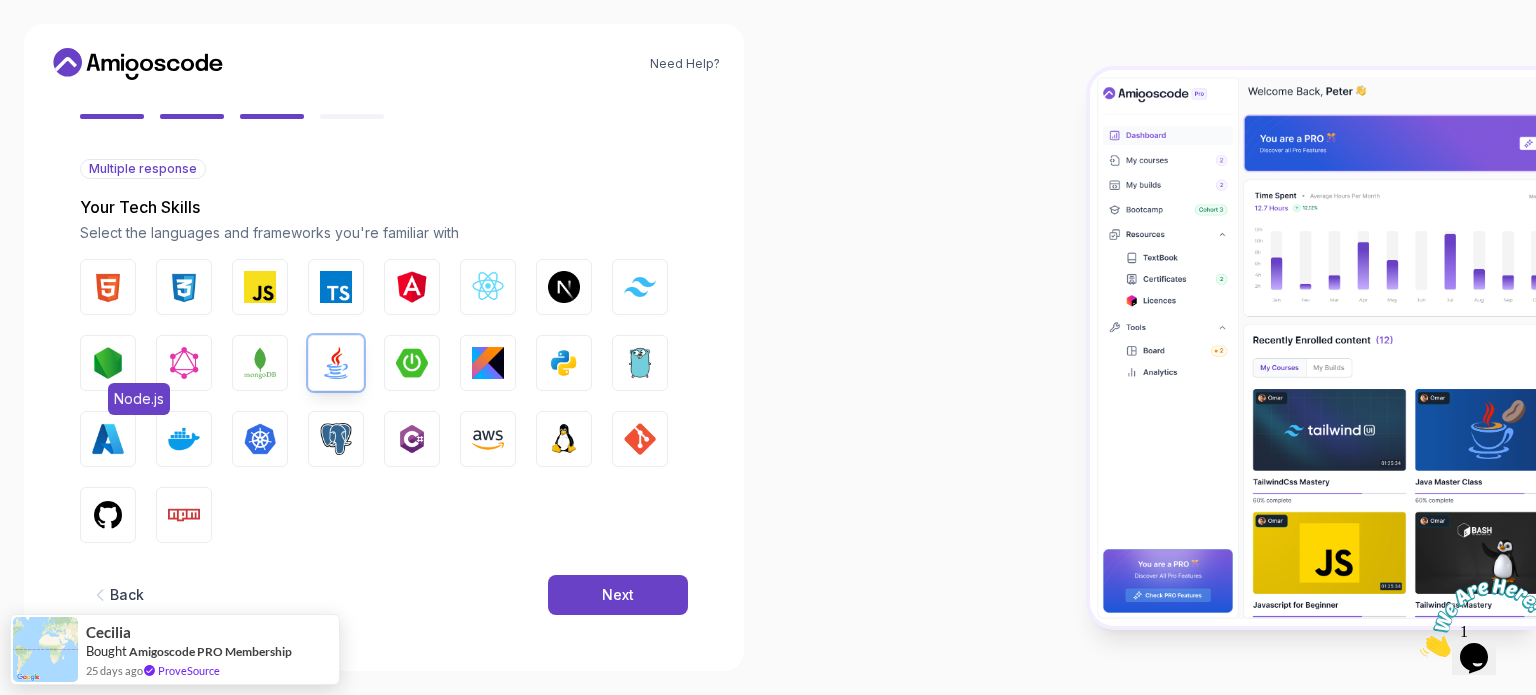 click at bounding box center [108, 363] 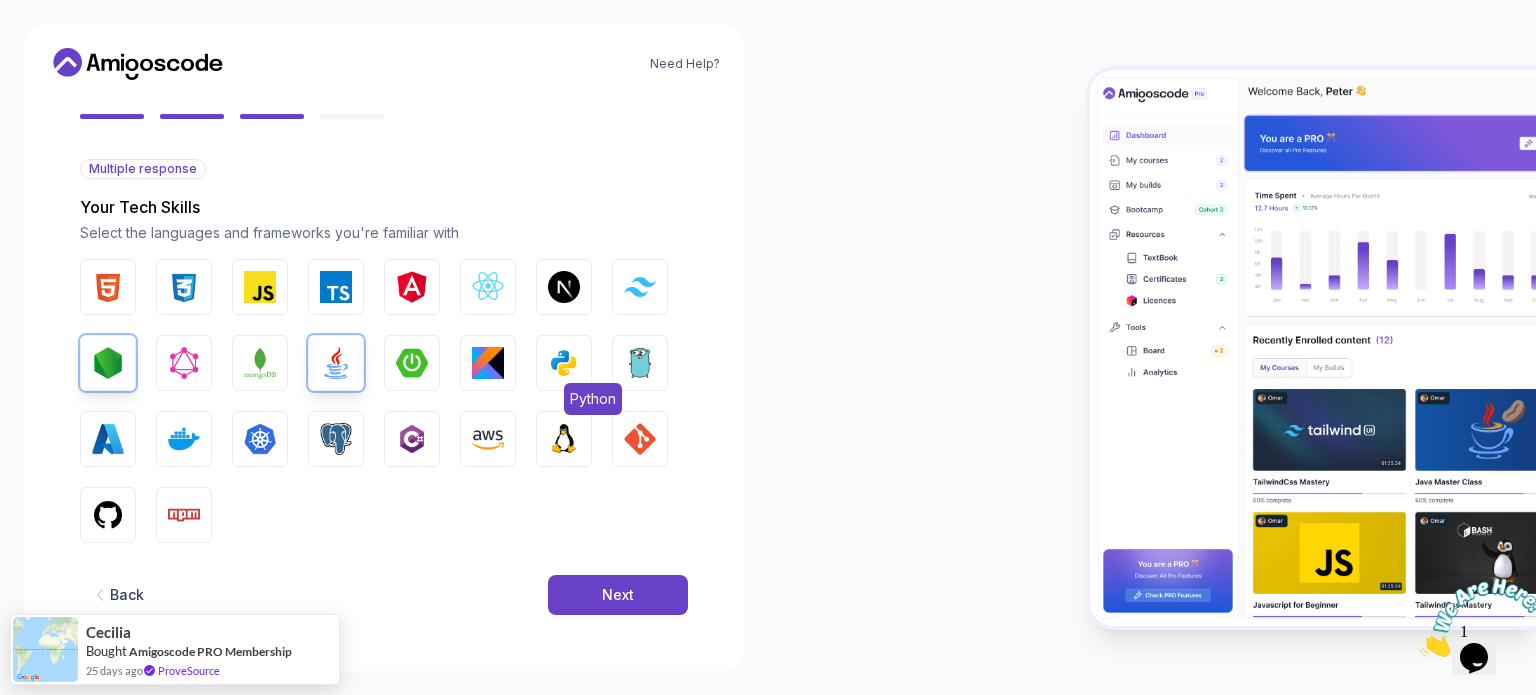 click on "Python" at bounding box center [564, 363] 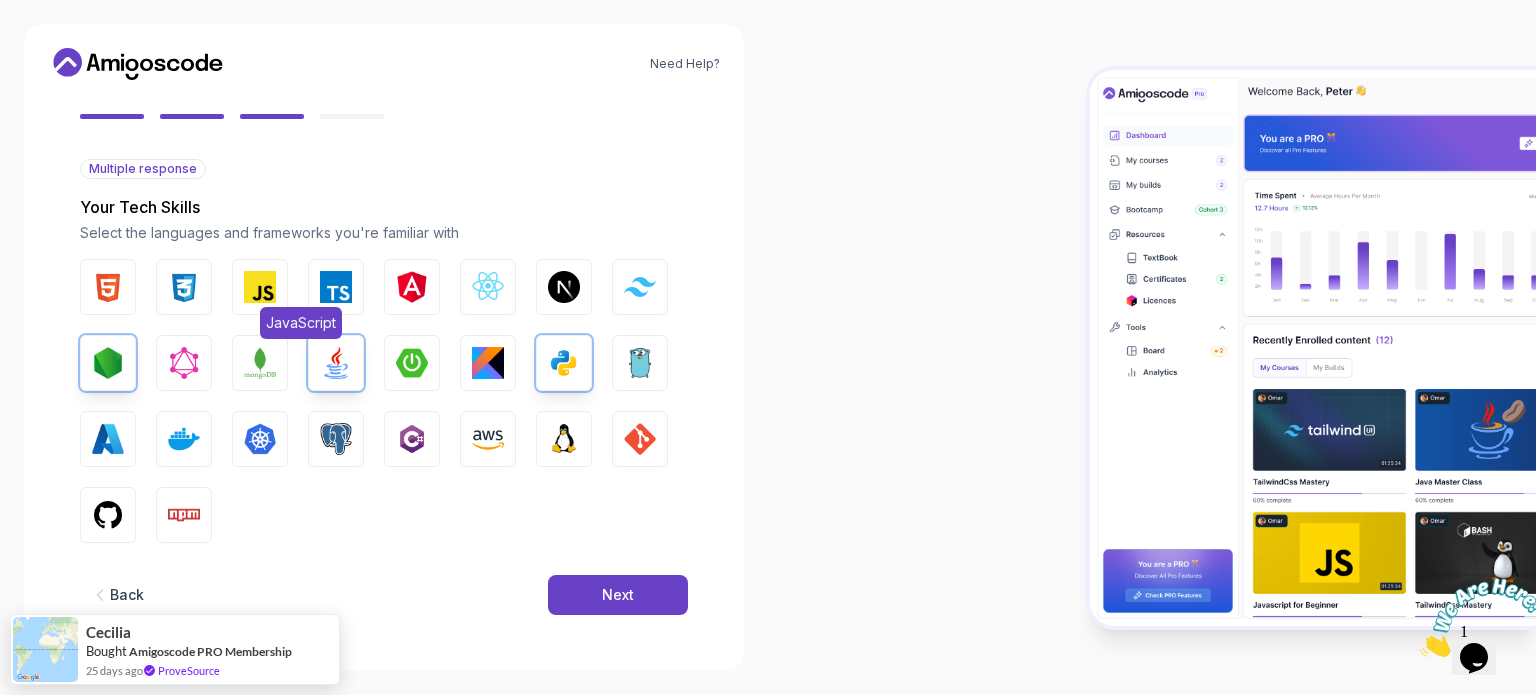 click at bounding box center (260, 287) 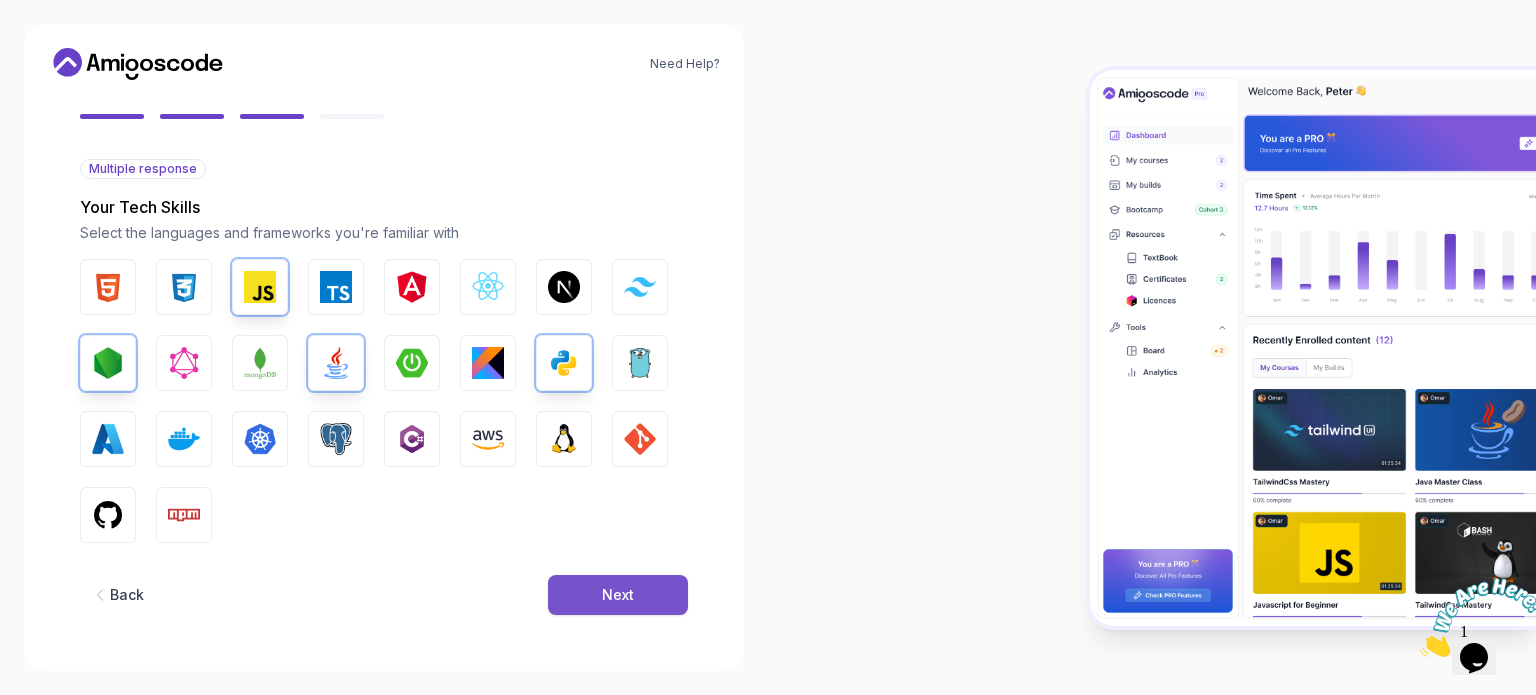 click on "Next" at bounding box center [618, 595] 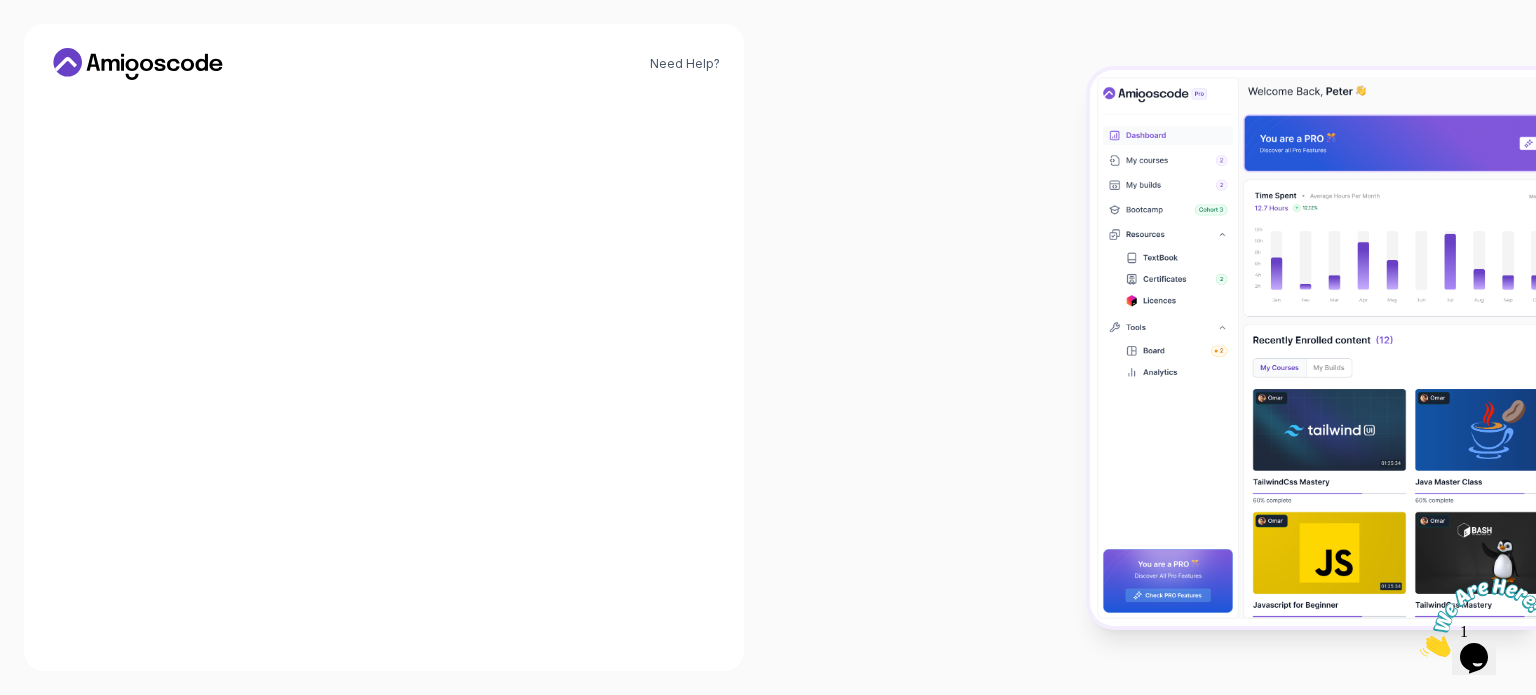 scroll, scrollTop: 428, scrollLeft: 0, axis: vertical 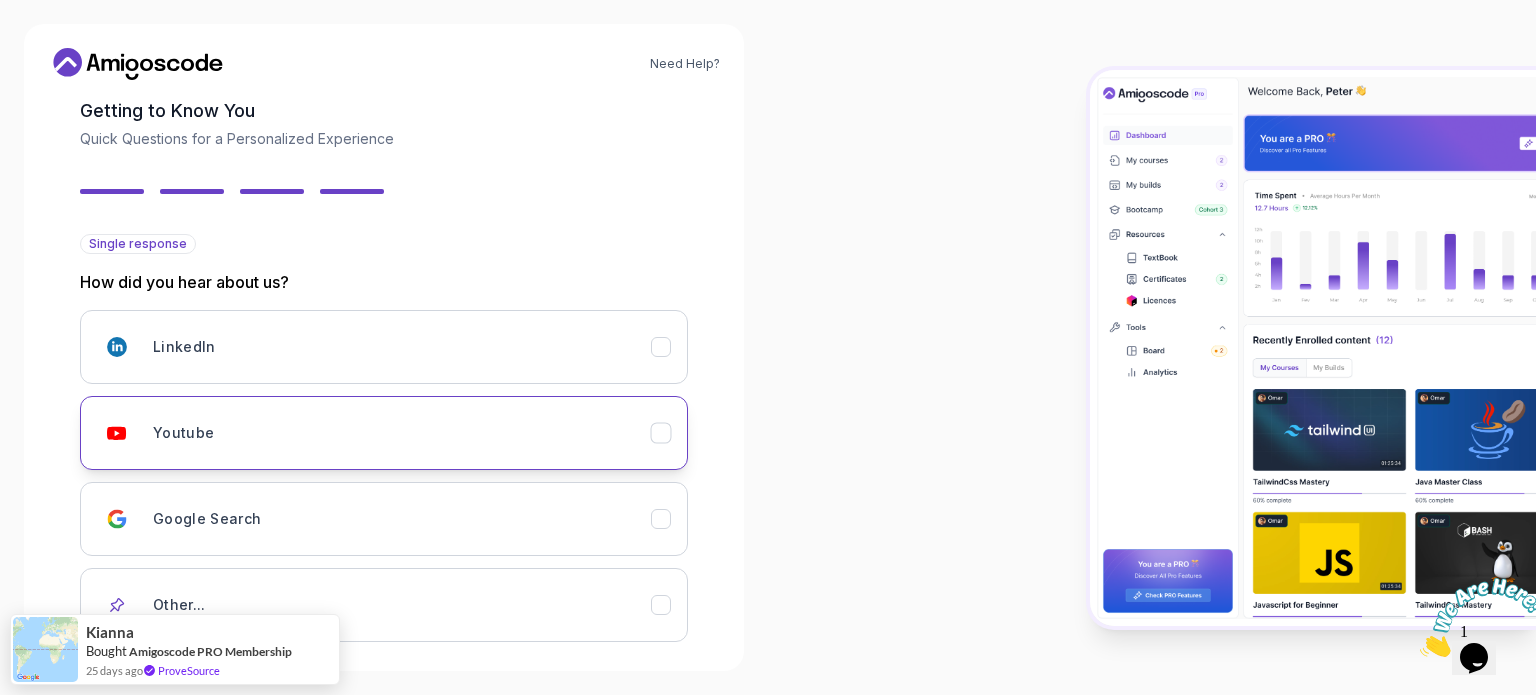 click on "Youtube" at bounding box center [402, 433] 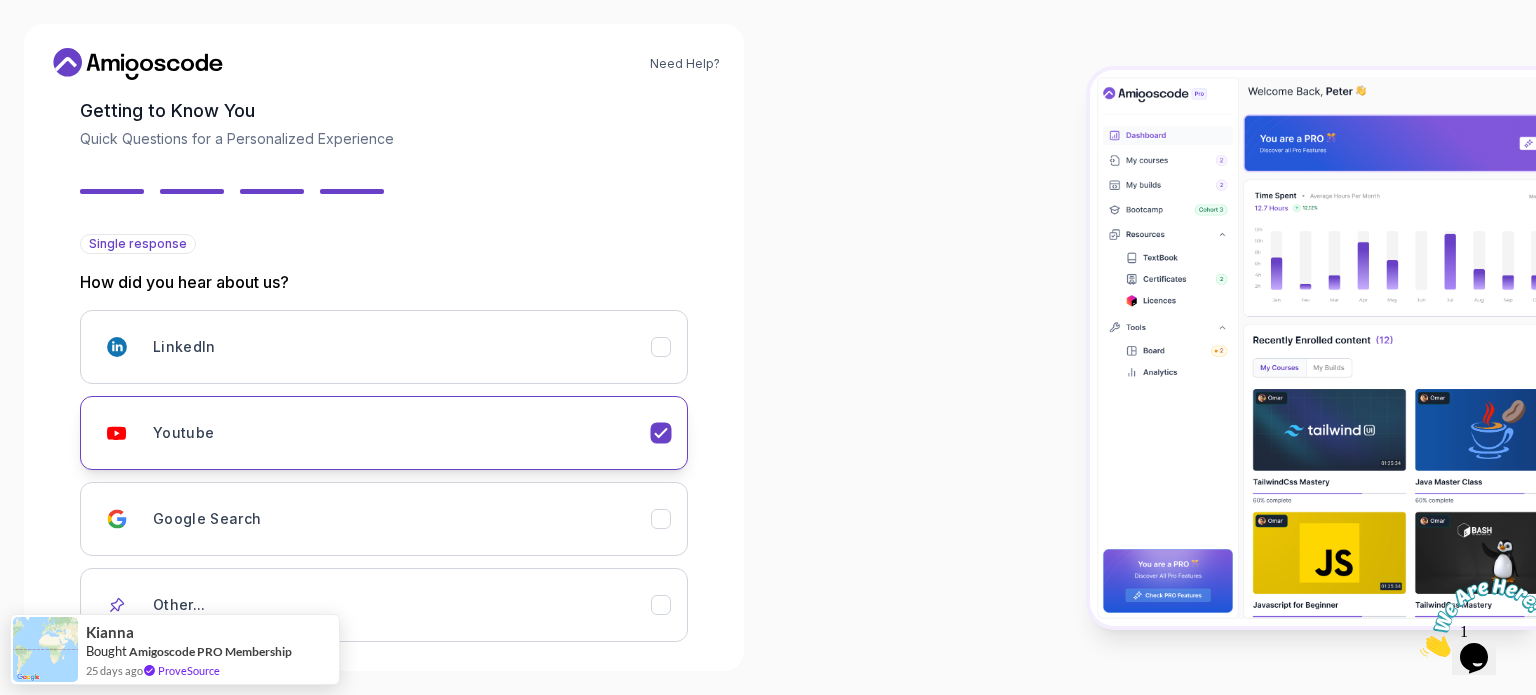 scroll, scrollTop: 428, scrollLeft: 0, axis: vertical 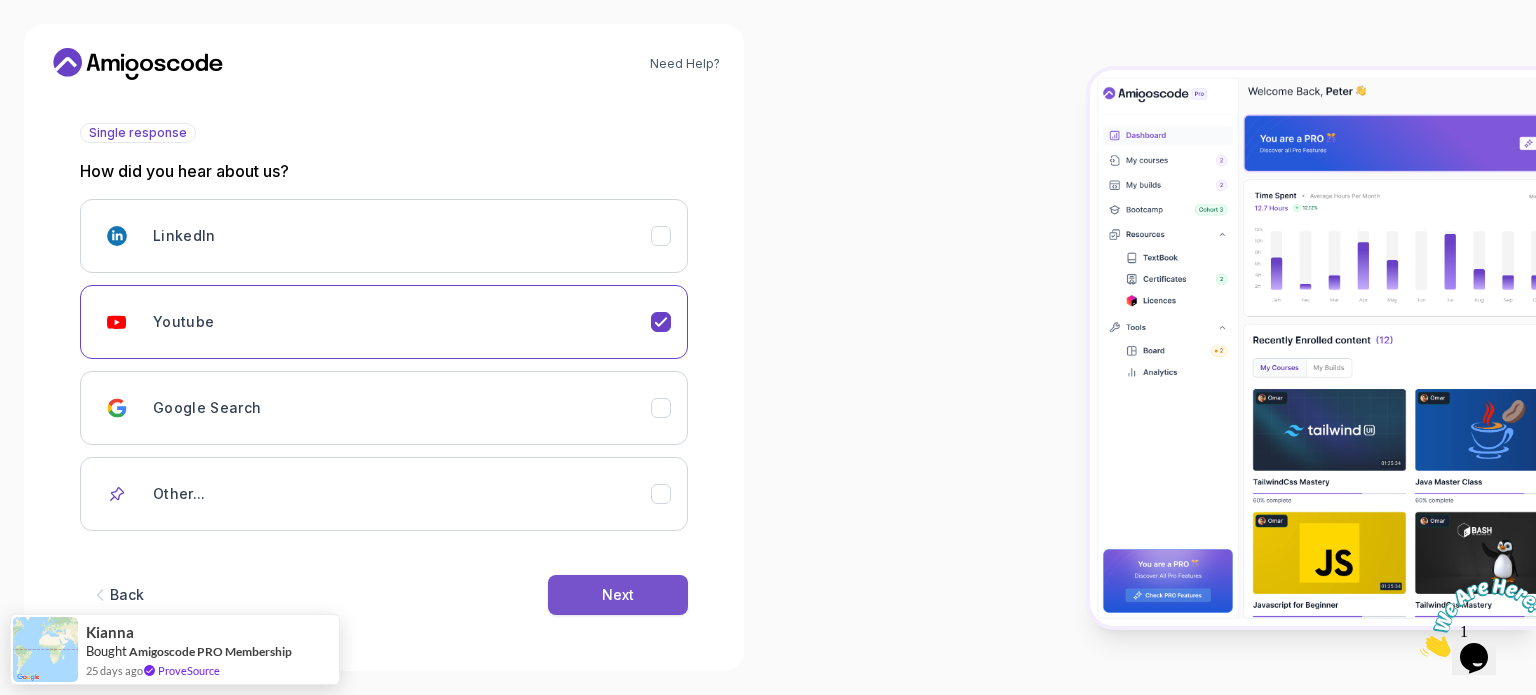 click on "Next" at bounding box center (618, 595) 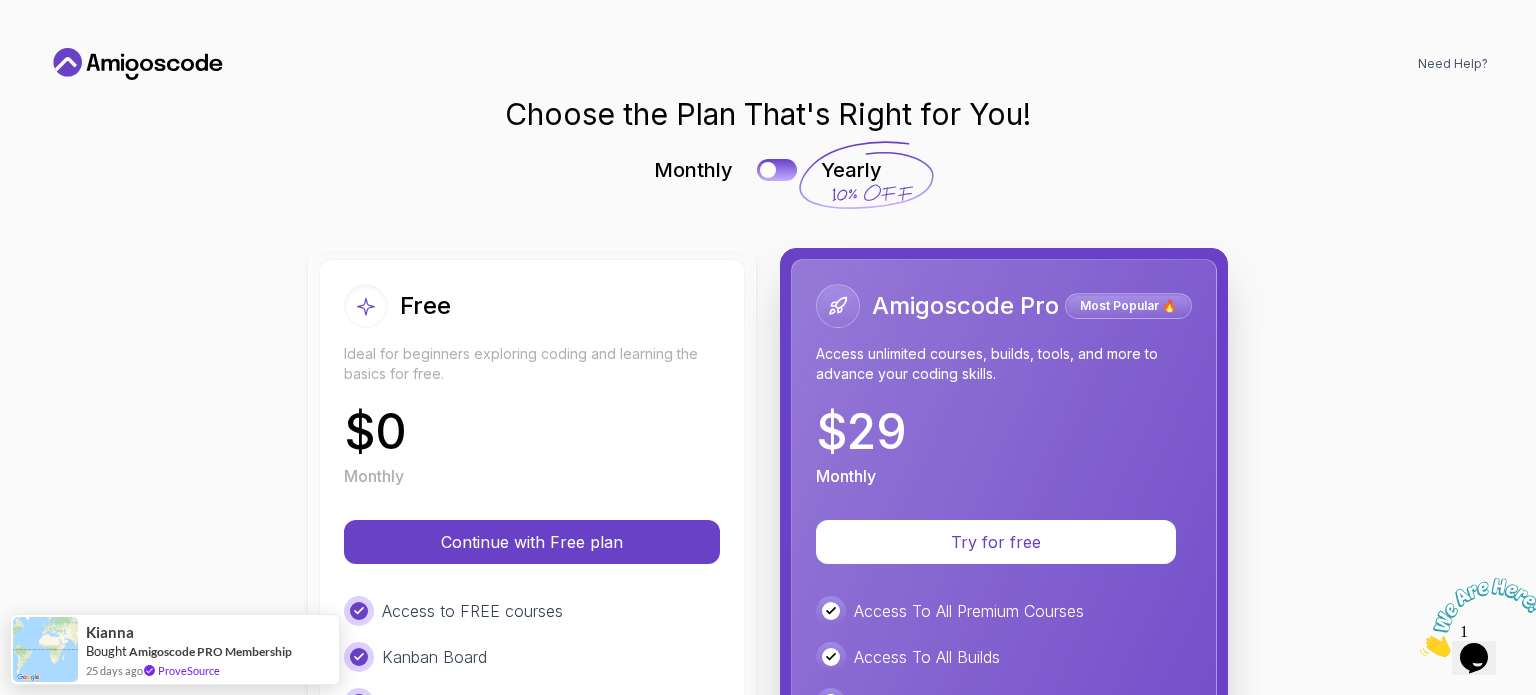 scroll, scrollTop: 0, scrollLeft: 0, axis: both 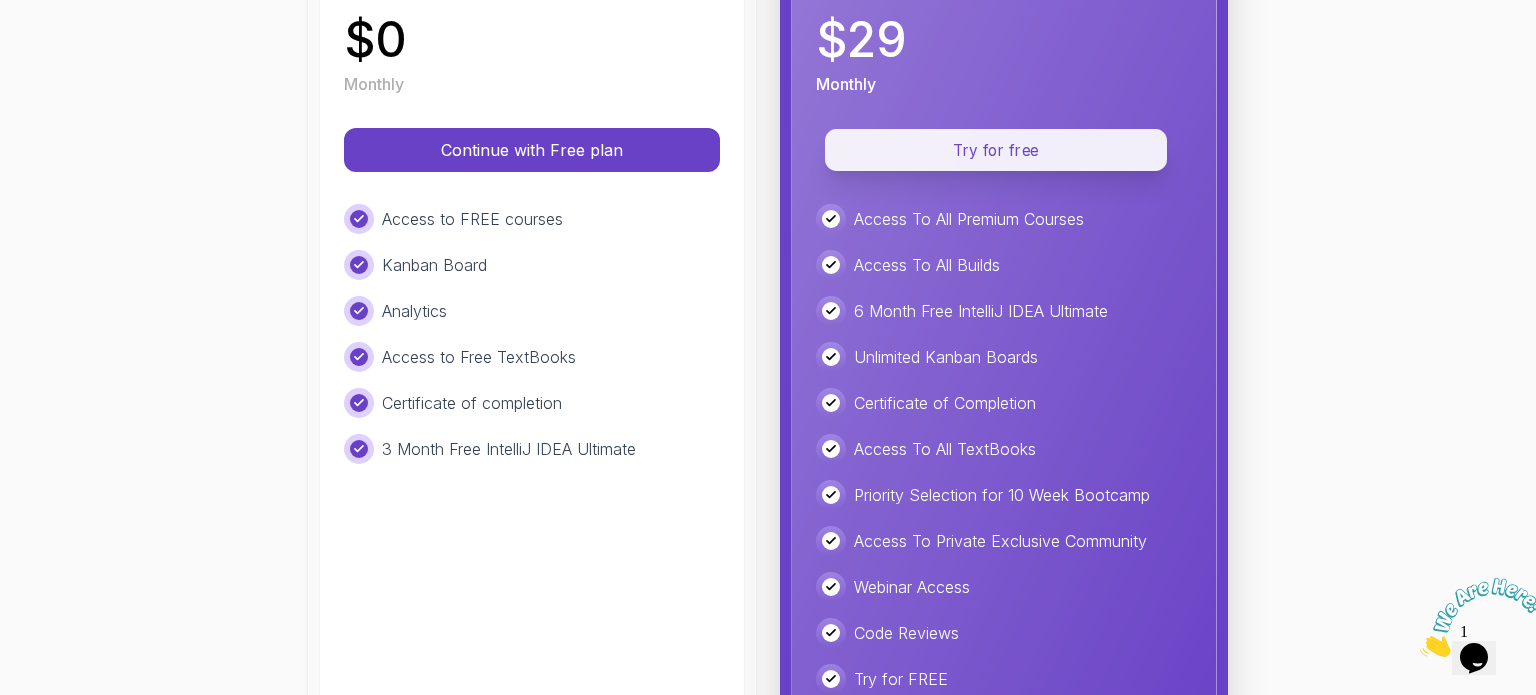 click on "Try for free" at bounding box center [996, 150] 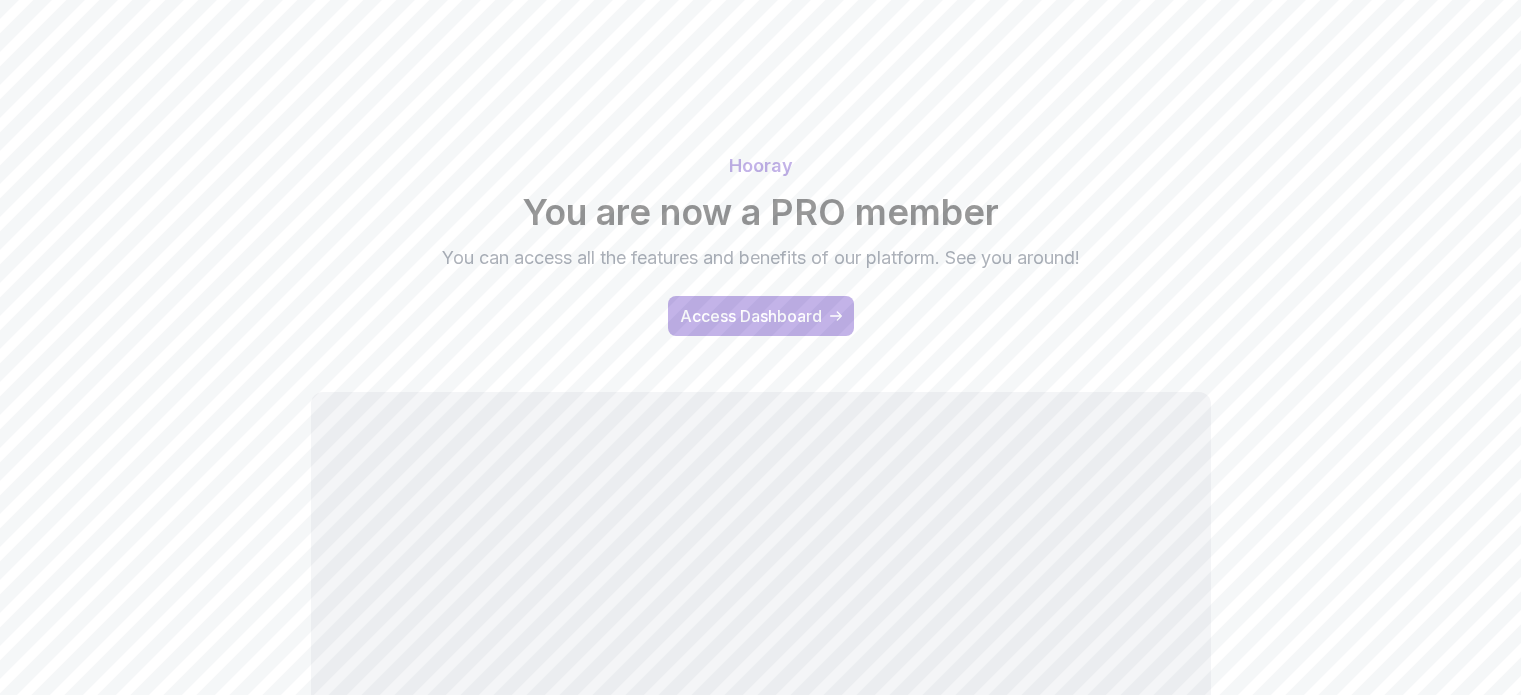 scroll, scrollTop: 0, scrollLeft: 0, axis: both 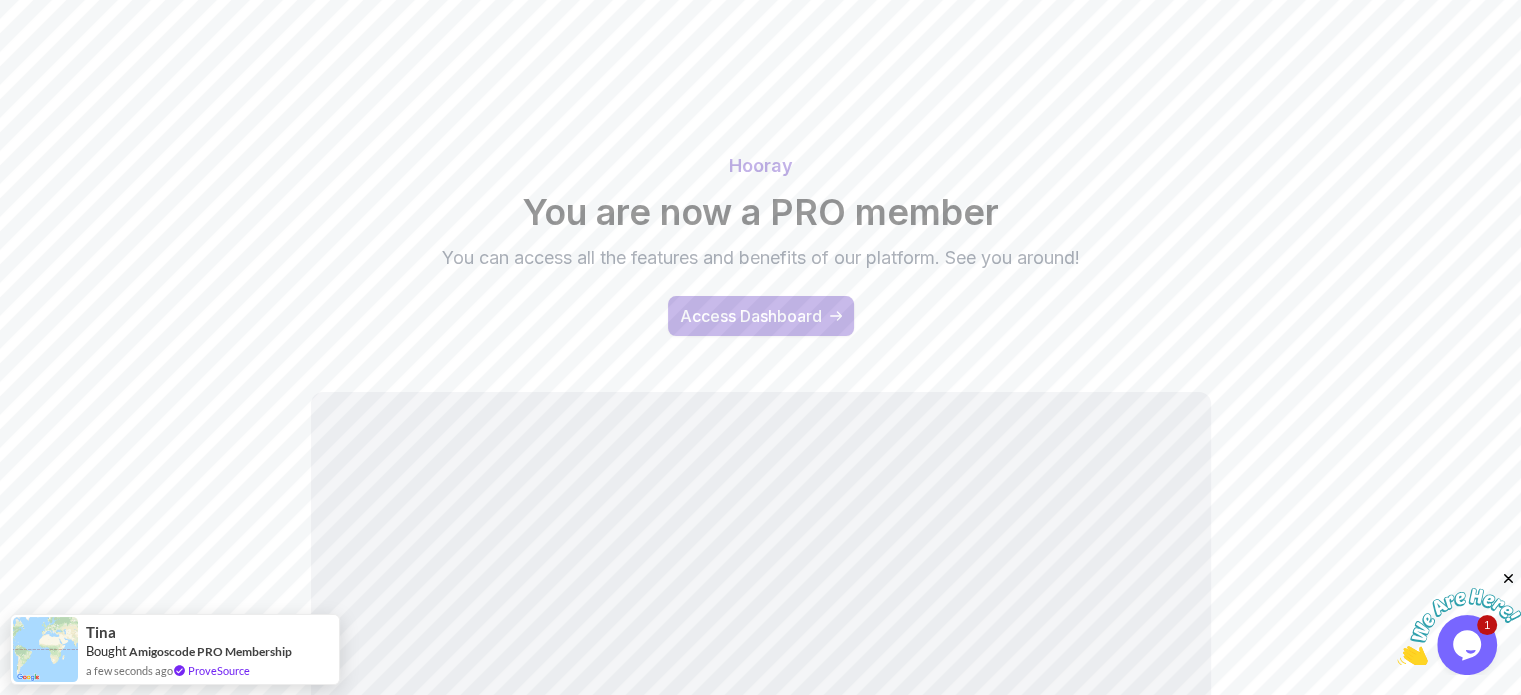 click on "Access Dashboard" at bounding box center (751, 316) 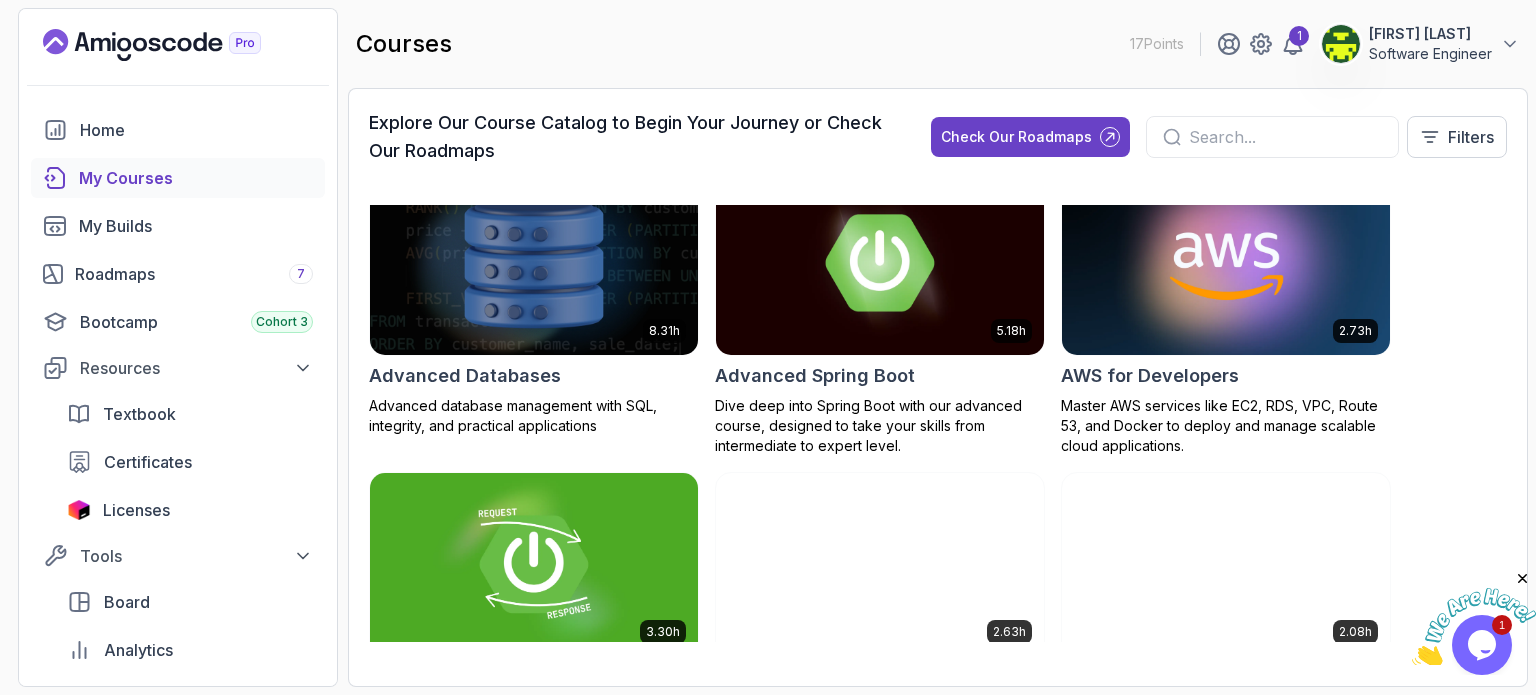 scroll, scrollTop: 36, scrollLeft: 0, axis: vertical 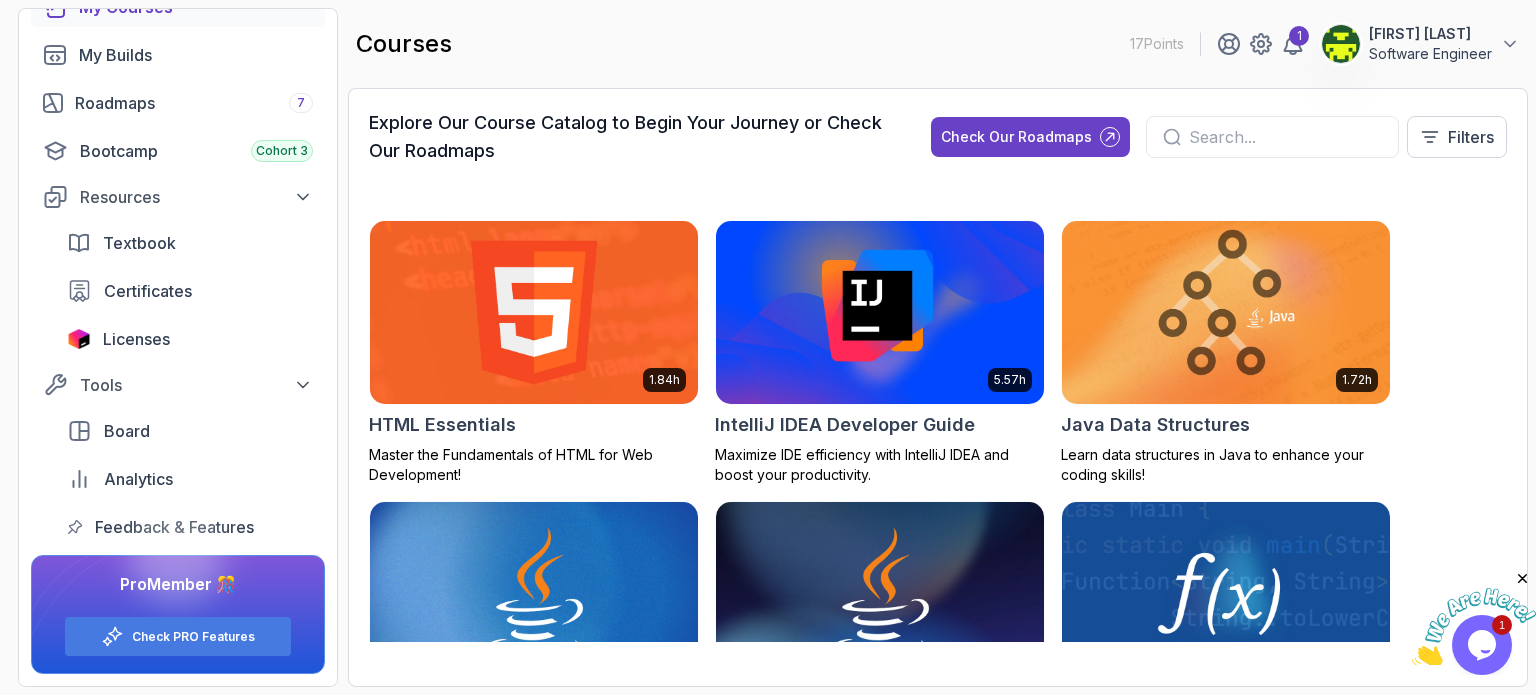 click at bounding box center [1285, 137] 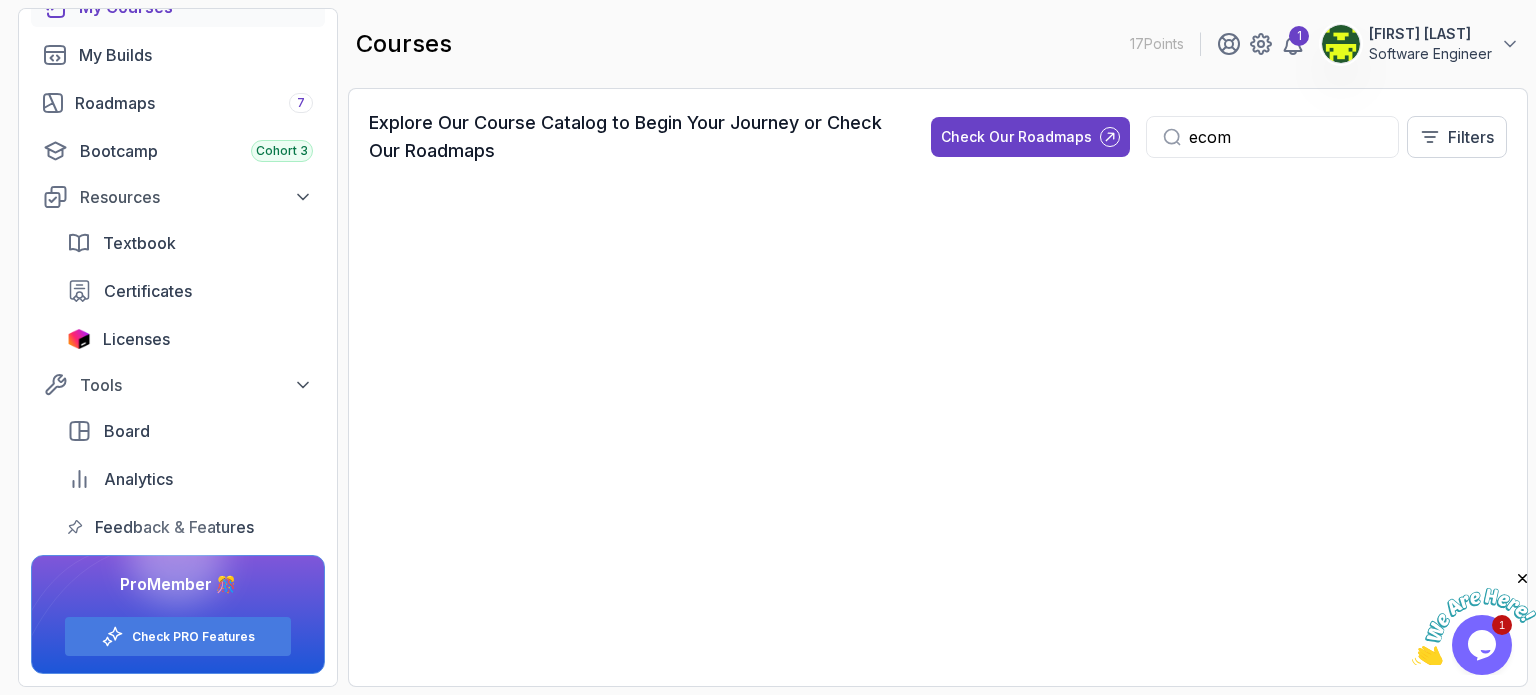 scroll, scrollTop: 0, scrollLeft: 0, axis: both 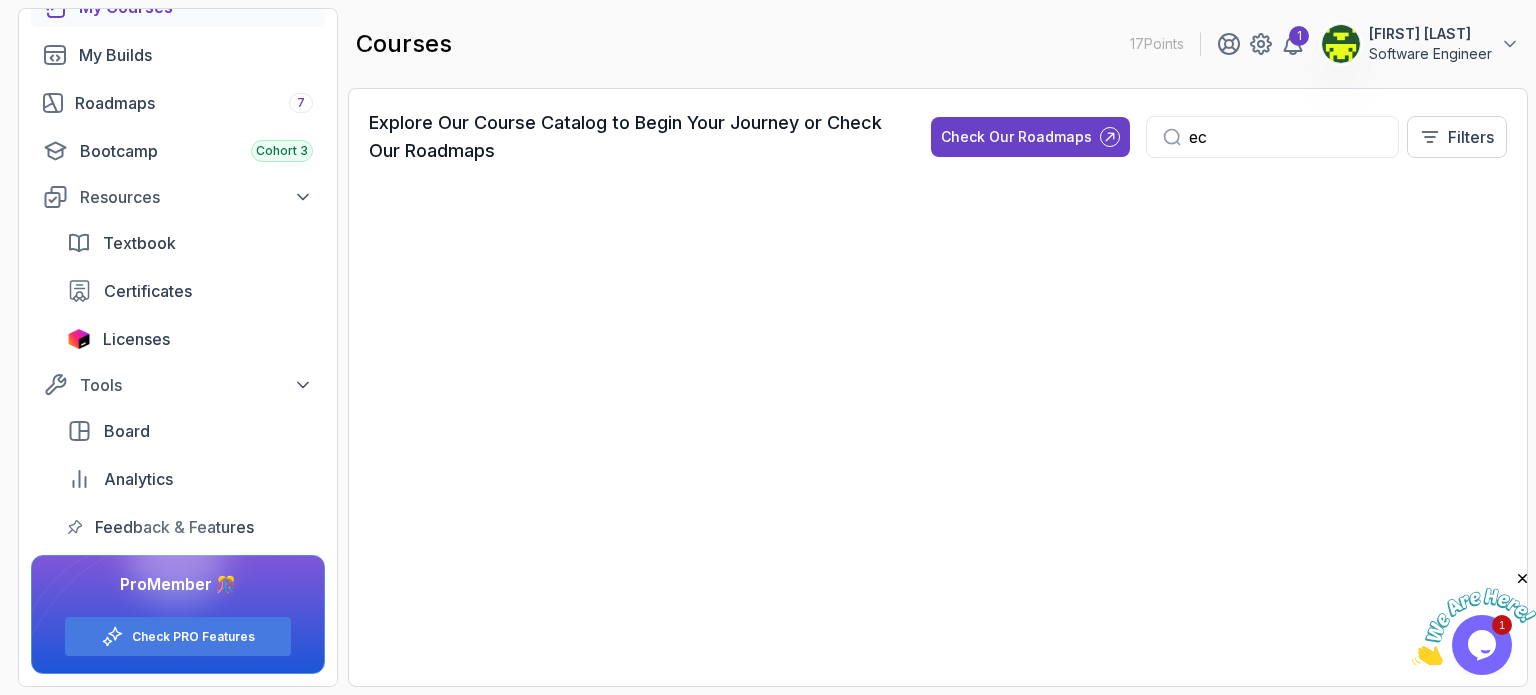 type on "e" 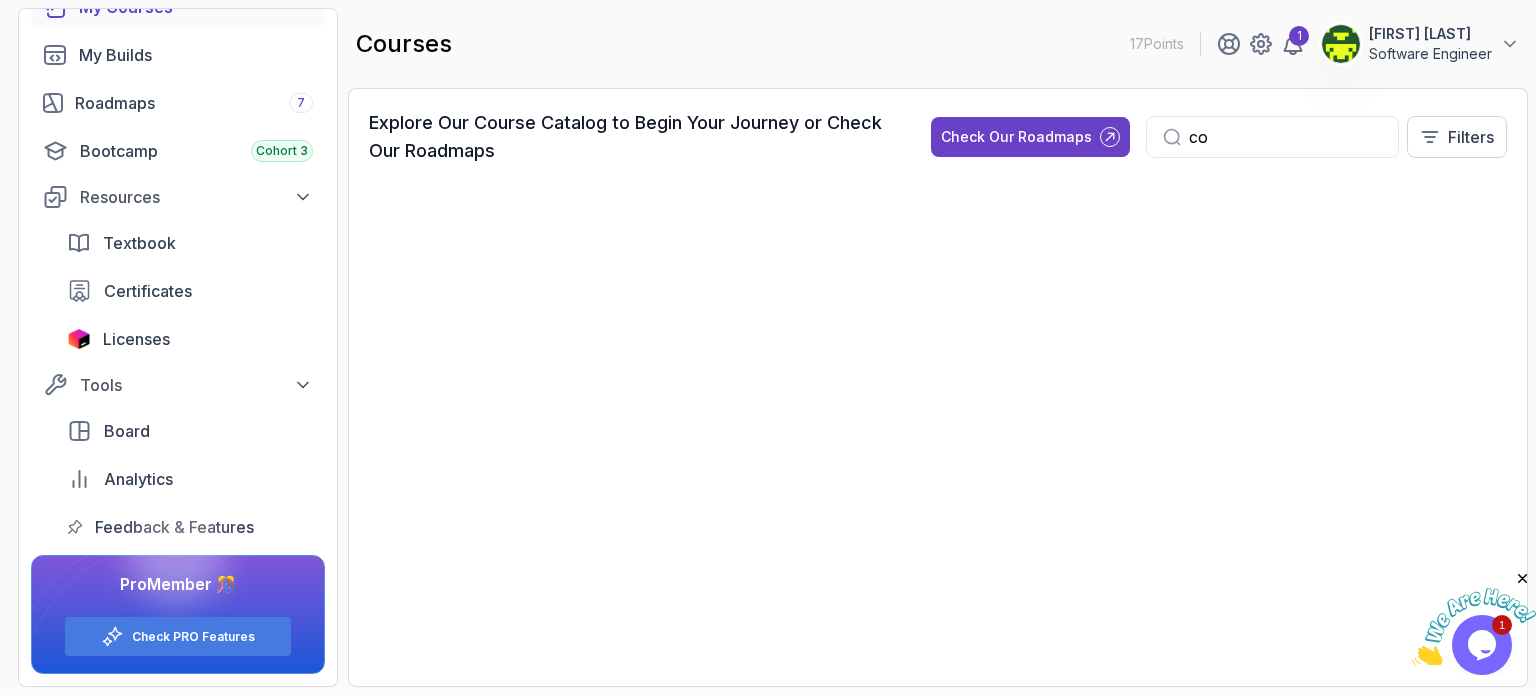 type on "c" 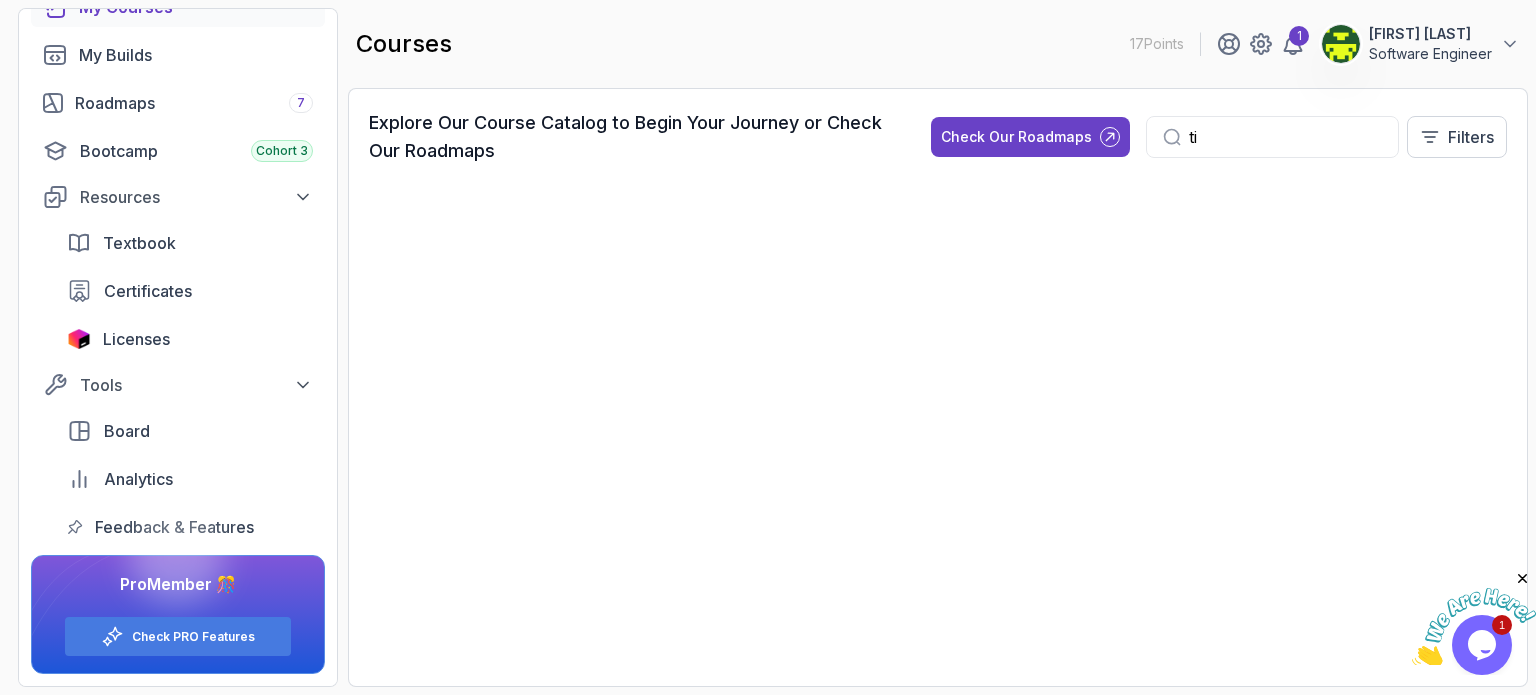 type on "t" 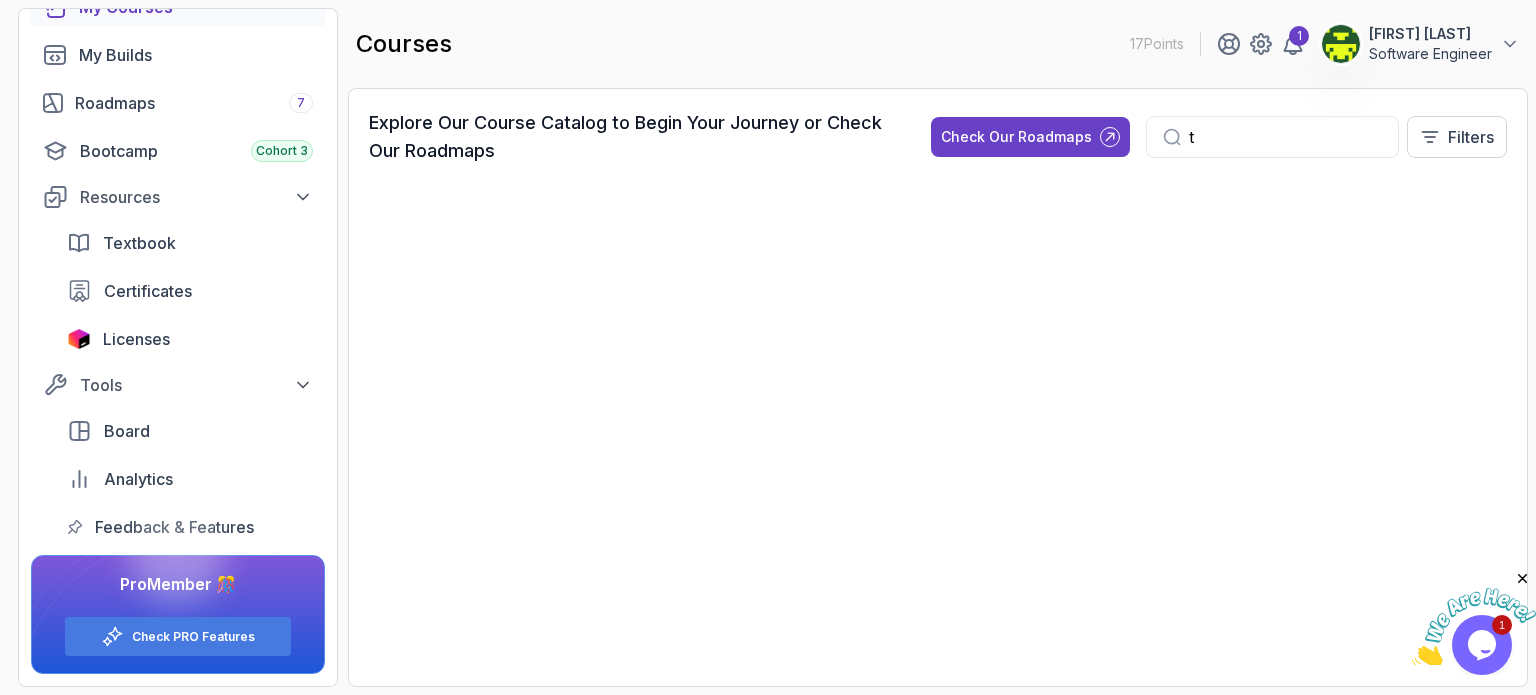 type 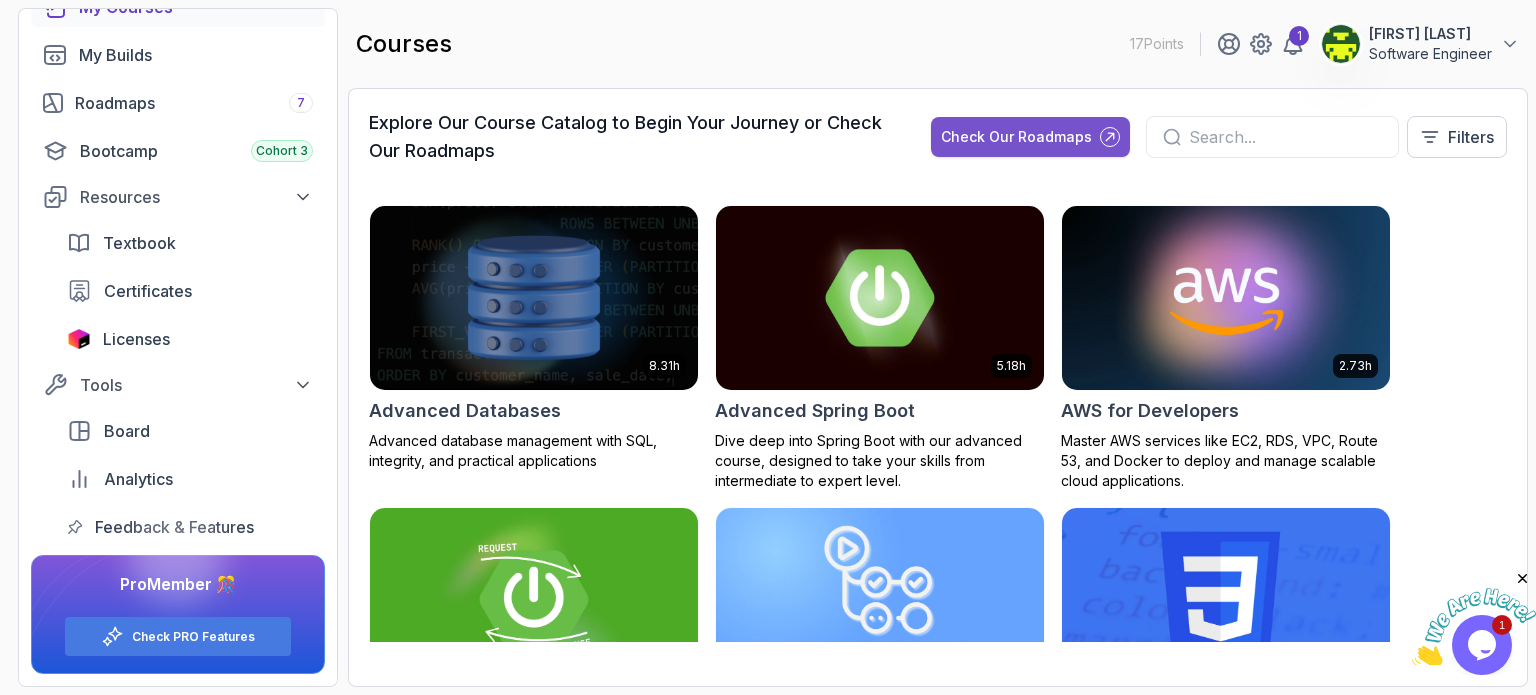 click on "Check Our Roadmaps" at bounding box center (1016, 137) 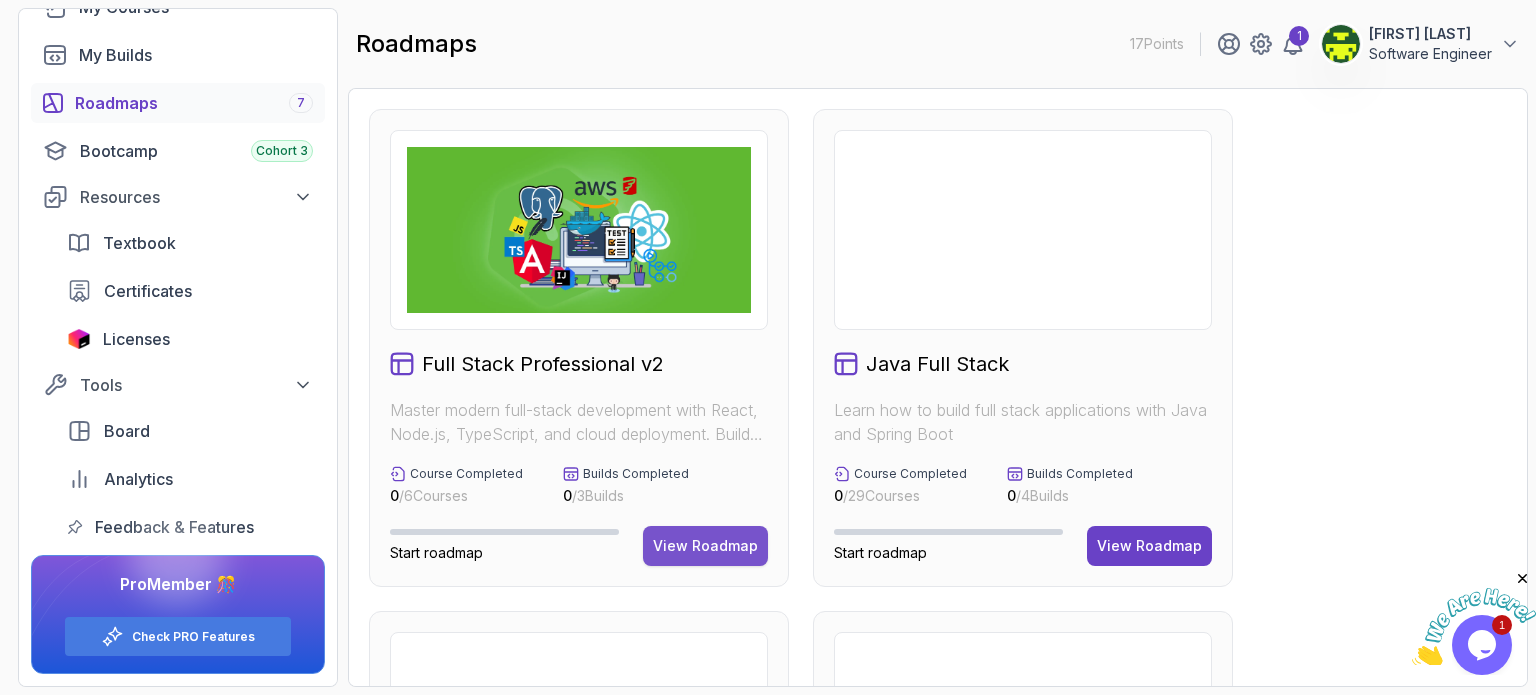 click on "View Roadmap" at bounding box center (705, 546) 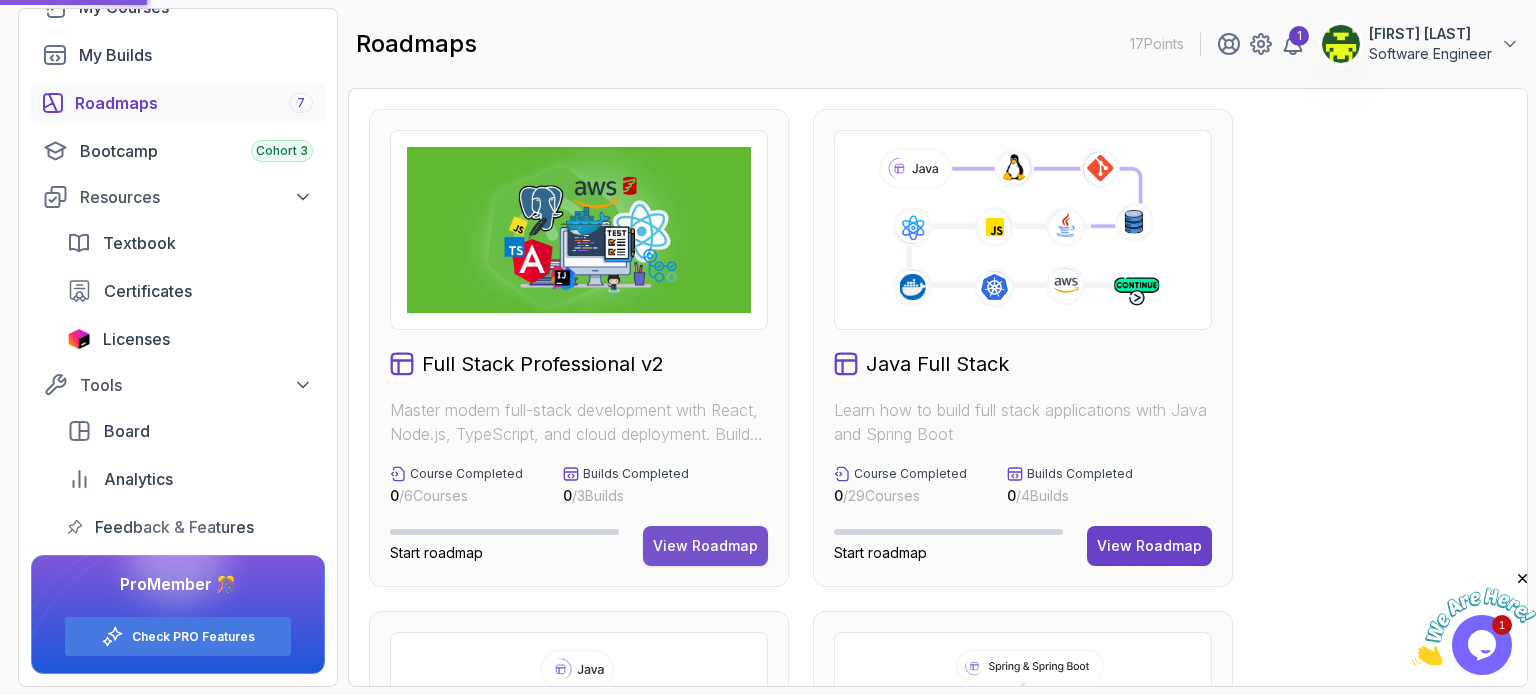 scroll, scrollTop: 182, scrollLeft: 0, axis: vertical 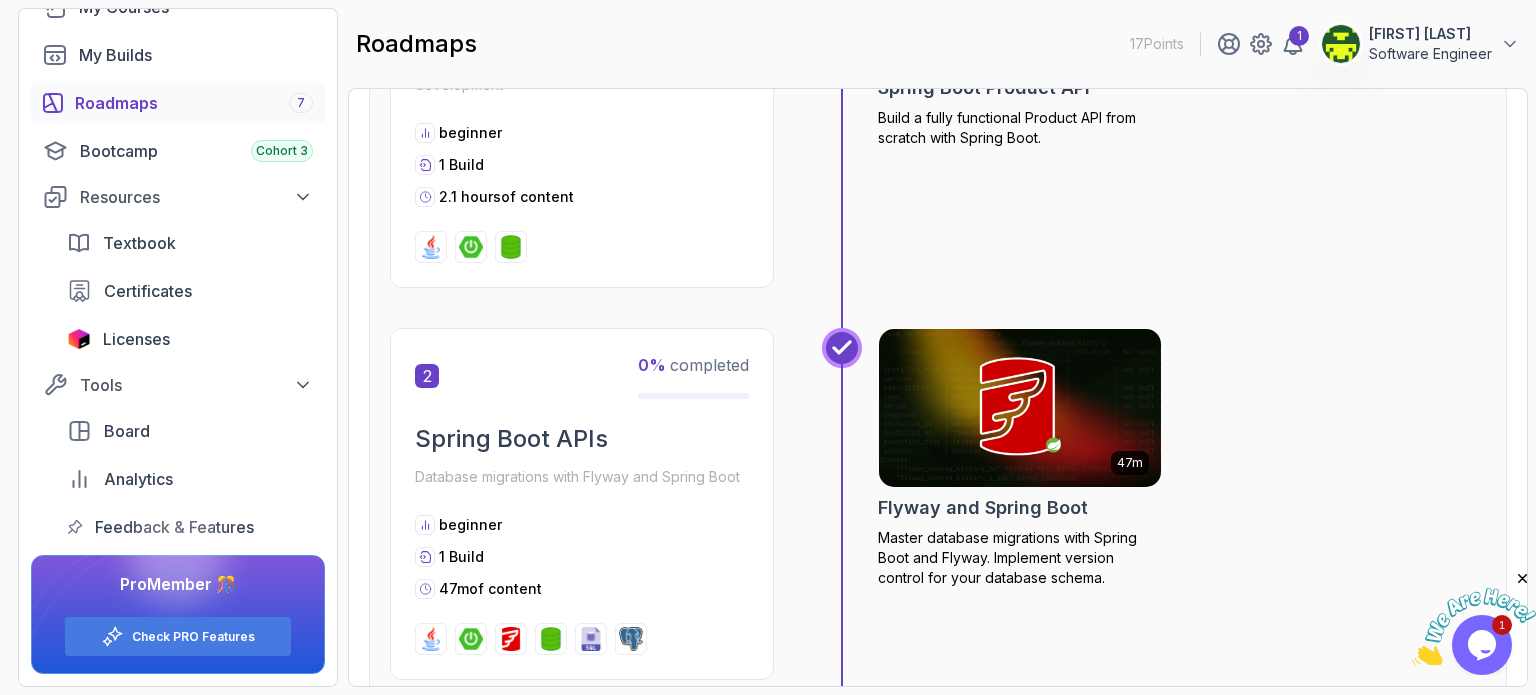 click at bounding box center [1020, -12] 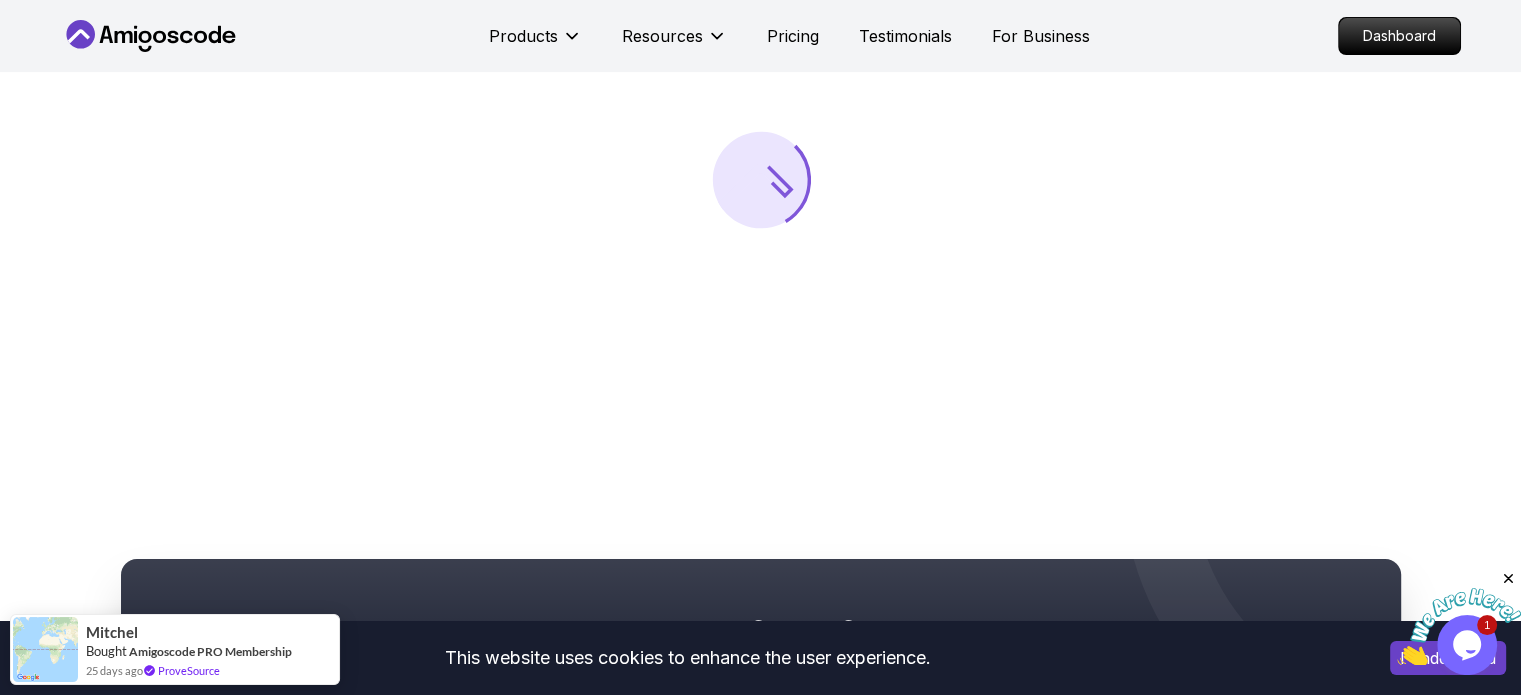 scroll, scrollTop: 244, scrollLeft: 0, axis: vertical 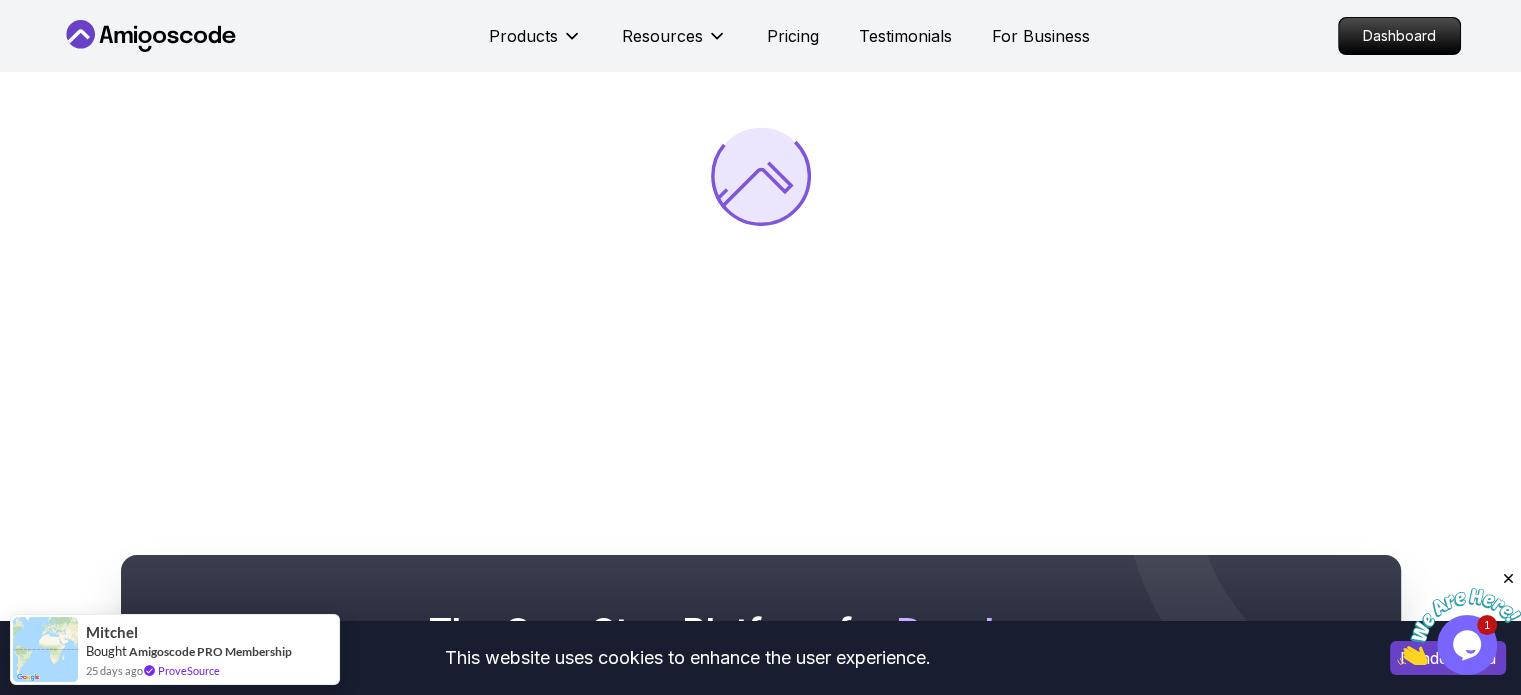 click on "I understand" at bounding box center (1448, 658) 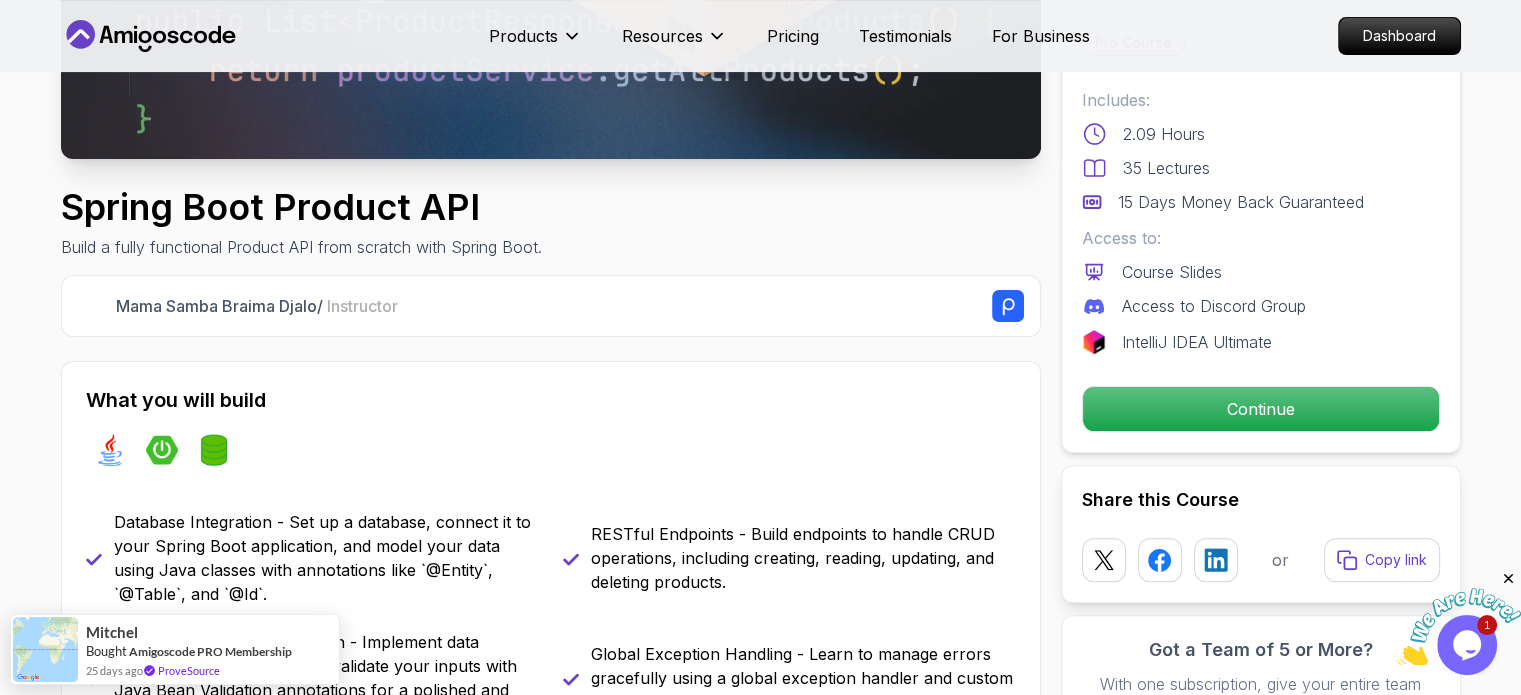 scroll, scrollTop: 514, scrollLeft: 0, axis: vertical 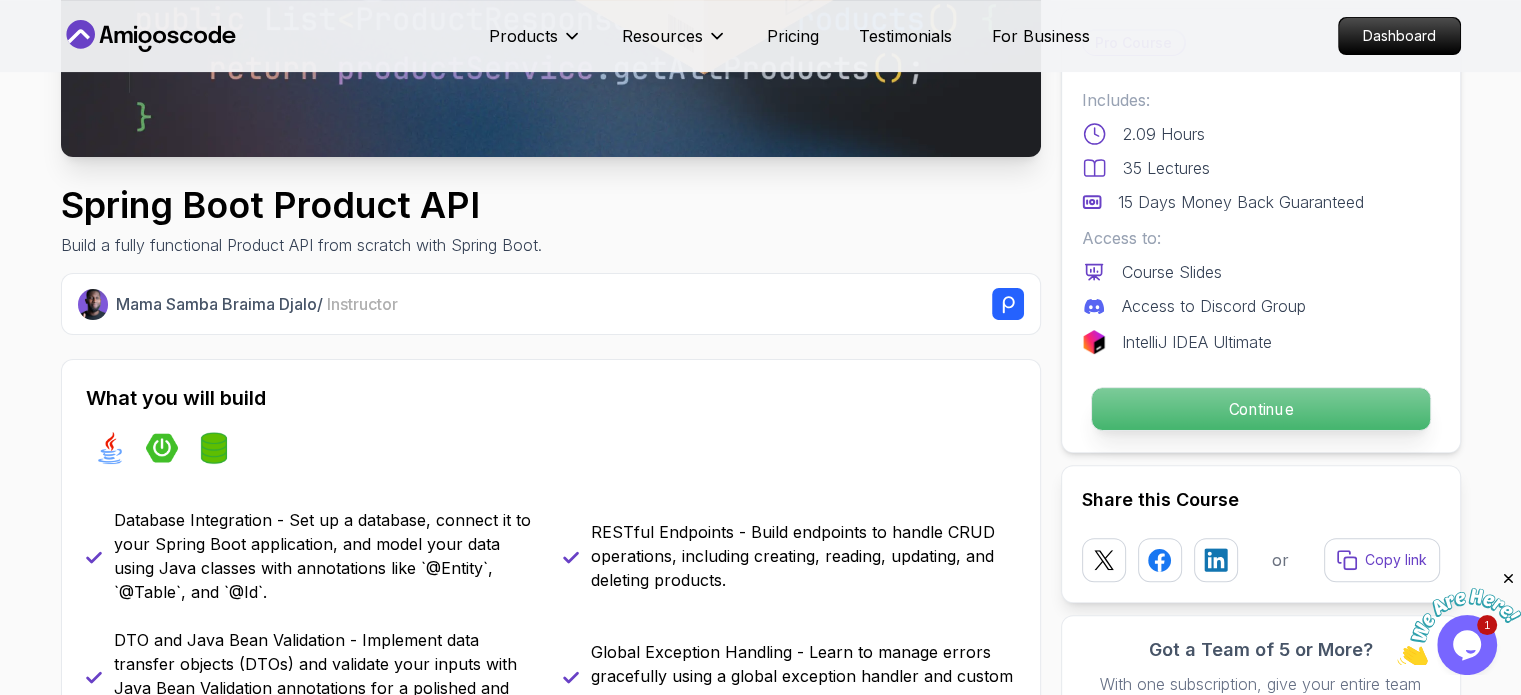 click on "Continue" at bounding box center (1260, 409) 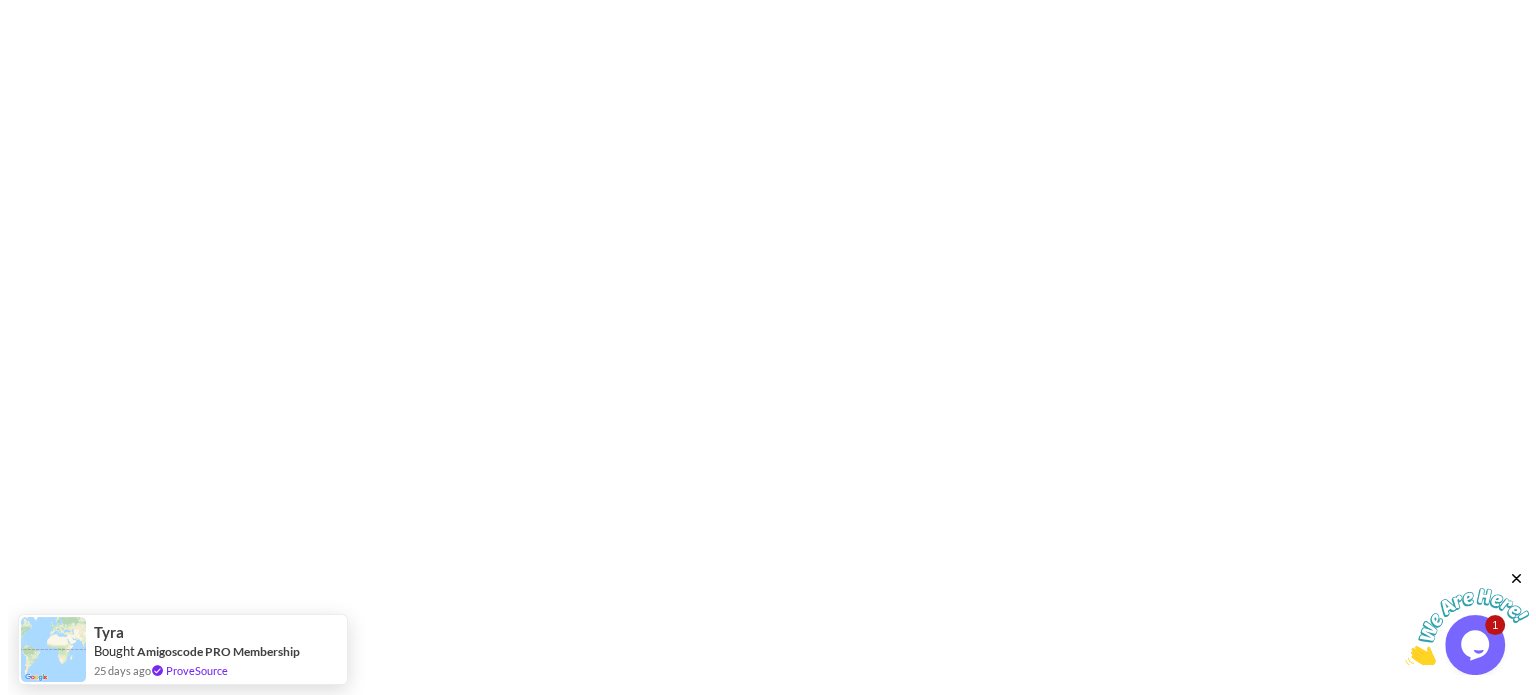 scroll, scrollTop: 0, scrollLeft: 0, axis: both 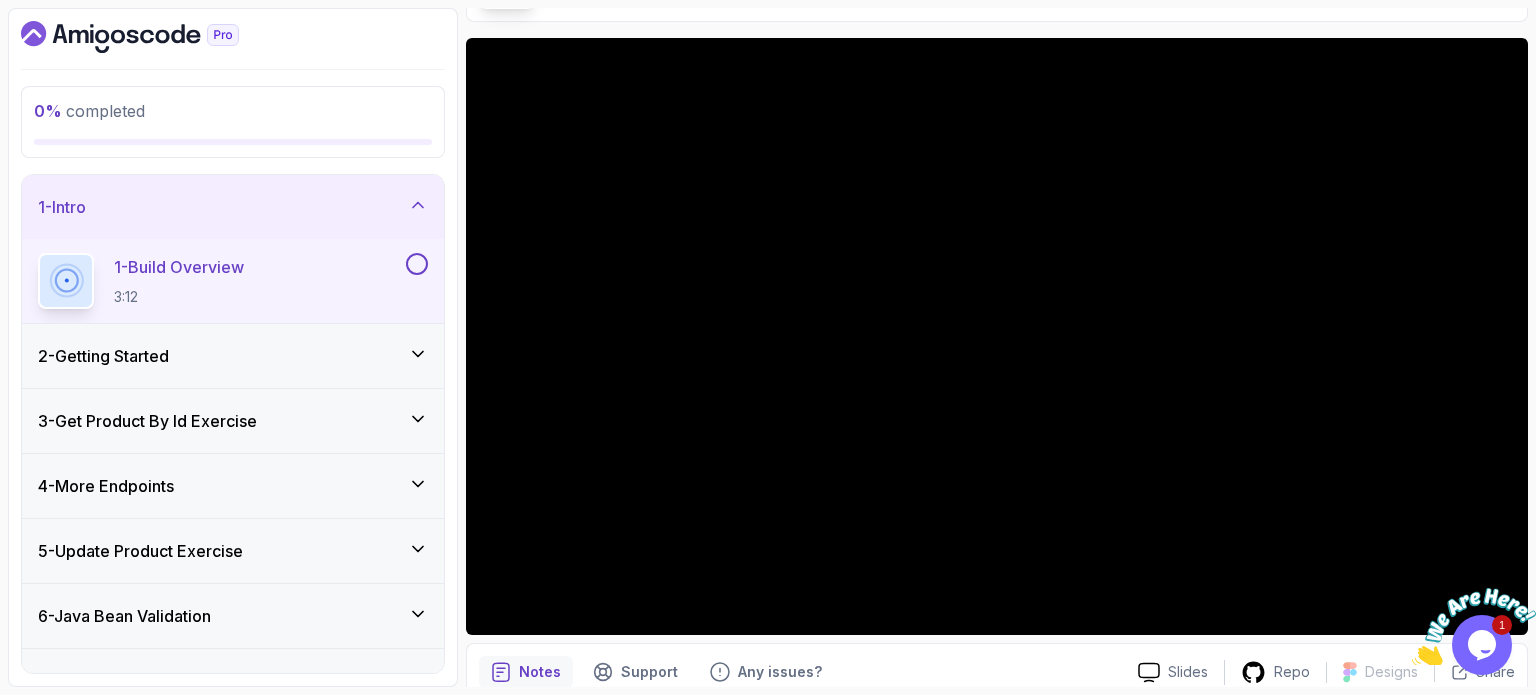 click on "1  -  Build Overview 3:12" at bounding box center (179, 281) 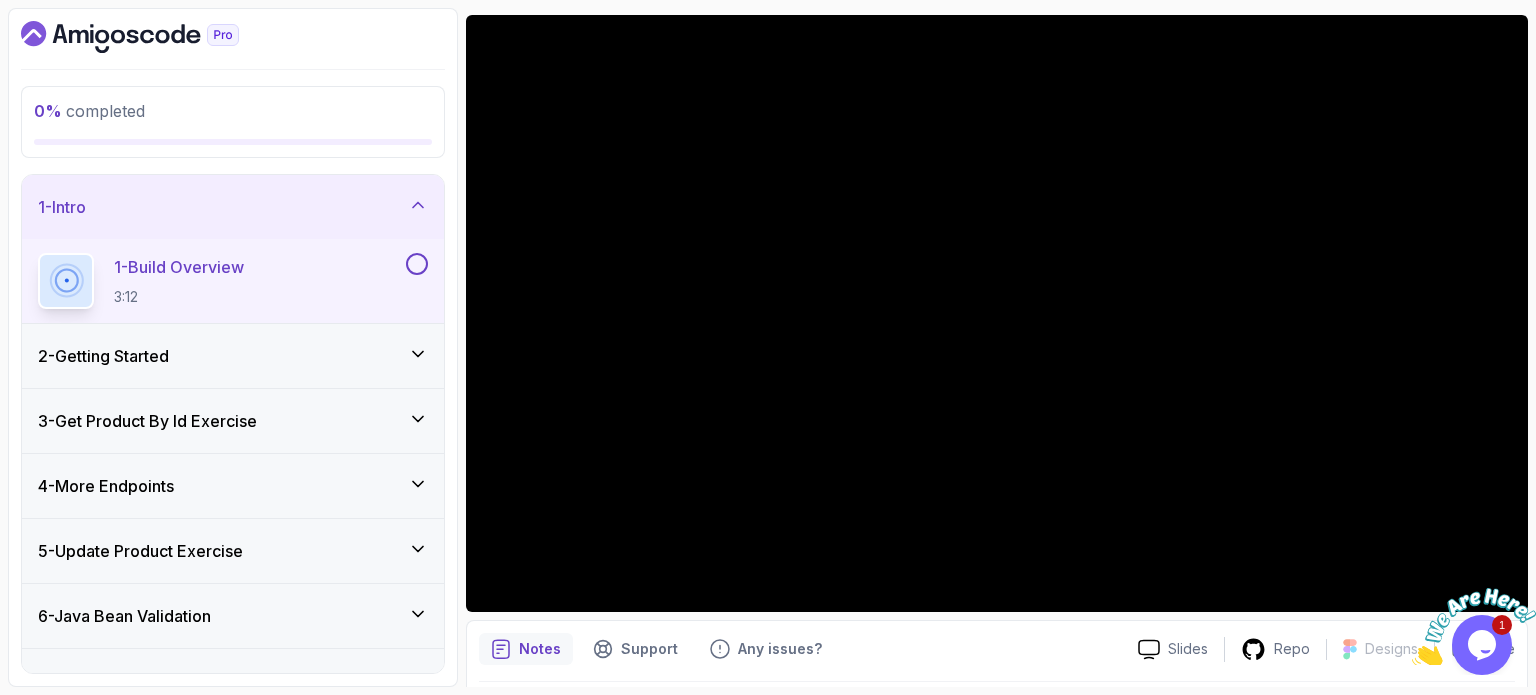 scroll, scrollTop: 164, scrollLeft: 0, axis: vertical 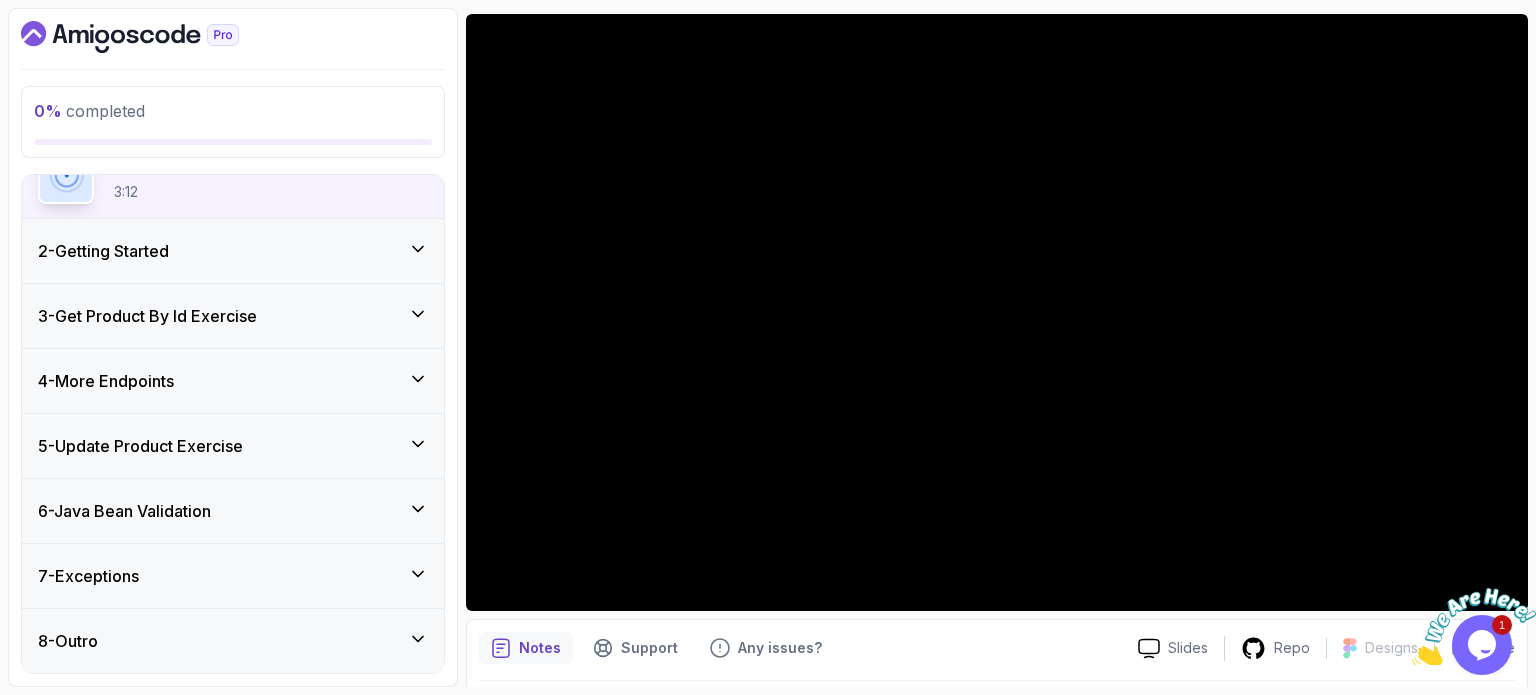 click at bounding box center (1474, 627) 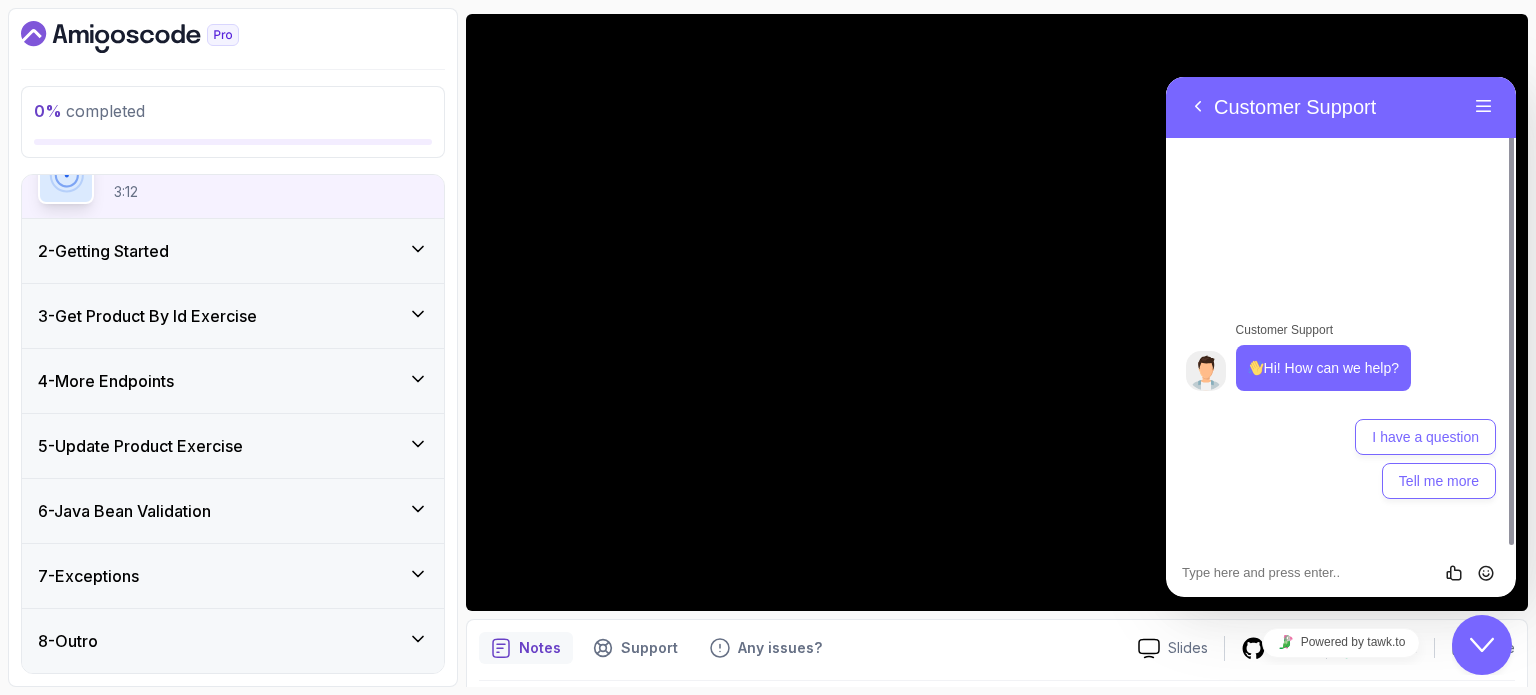 click on "Close Chat This icon closes the chat window." at bounding box center (1482, 645) 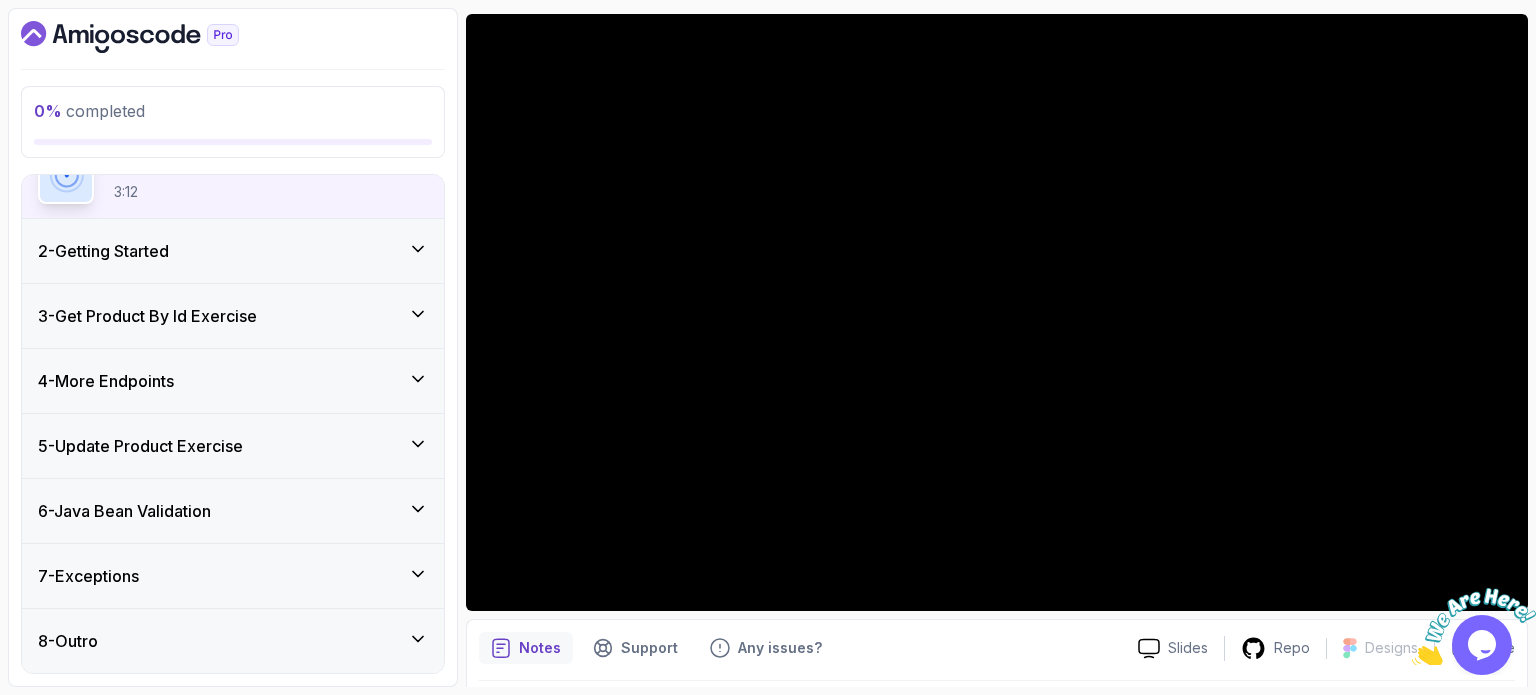 scroll, scrollTop: 0, scrollLeft: 0, axis: both 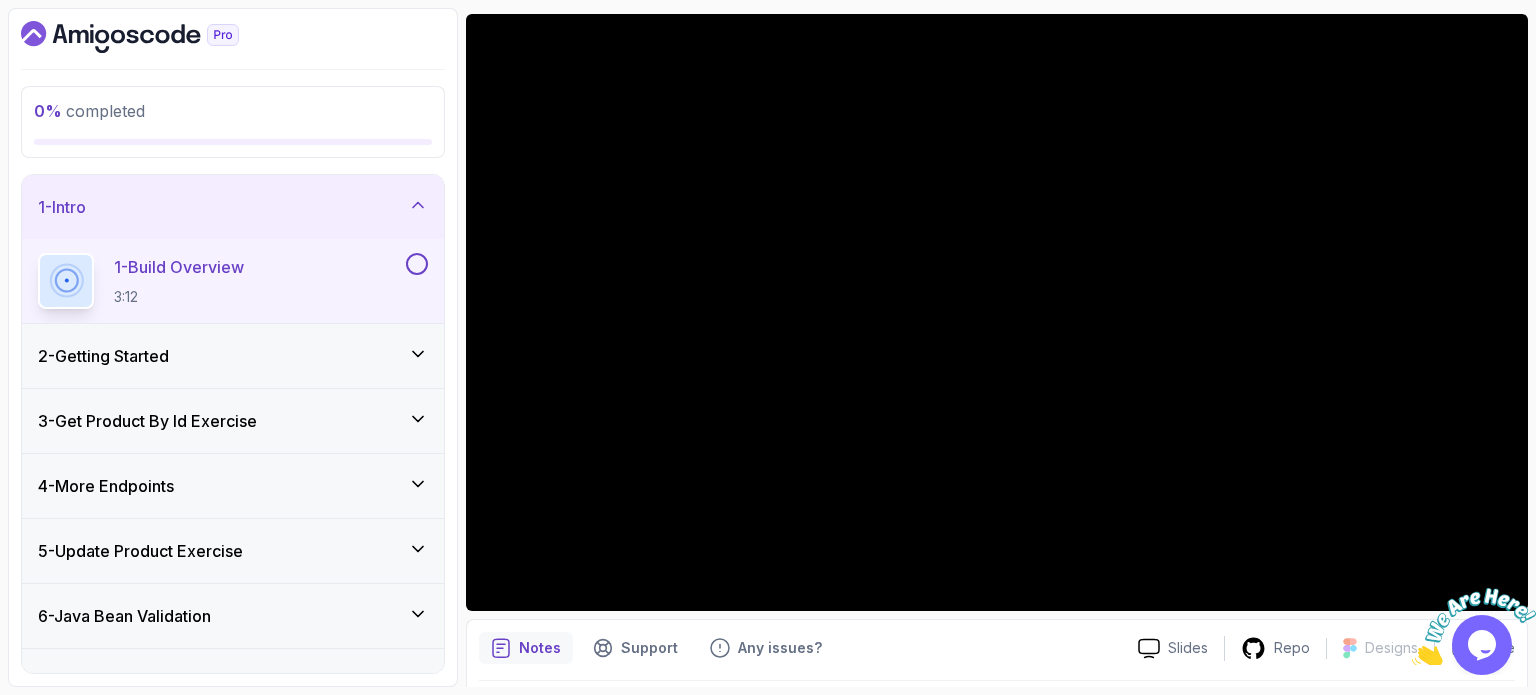 click on "3  -  Get Product By Id Exercise" at bounding box center (147, 421) 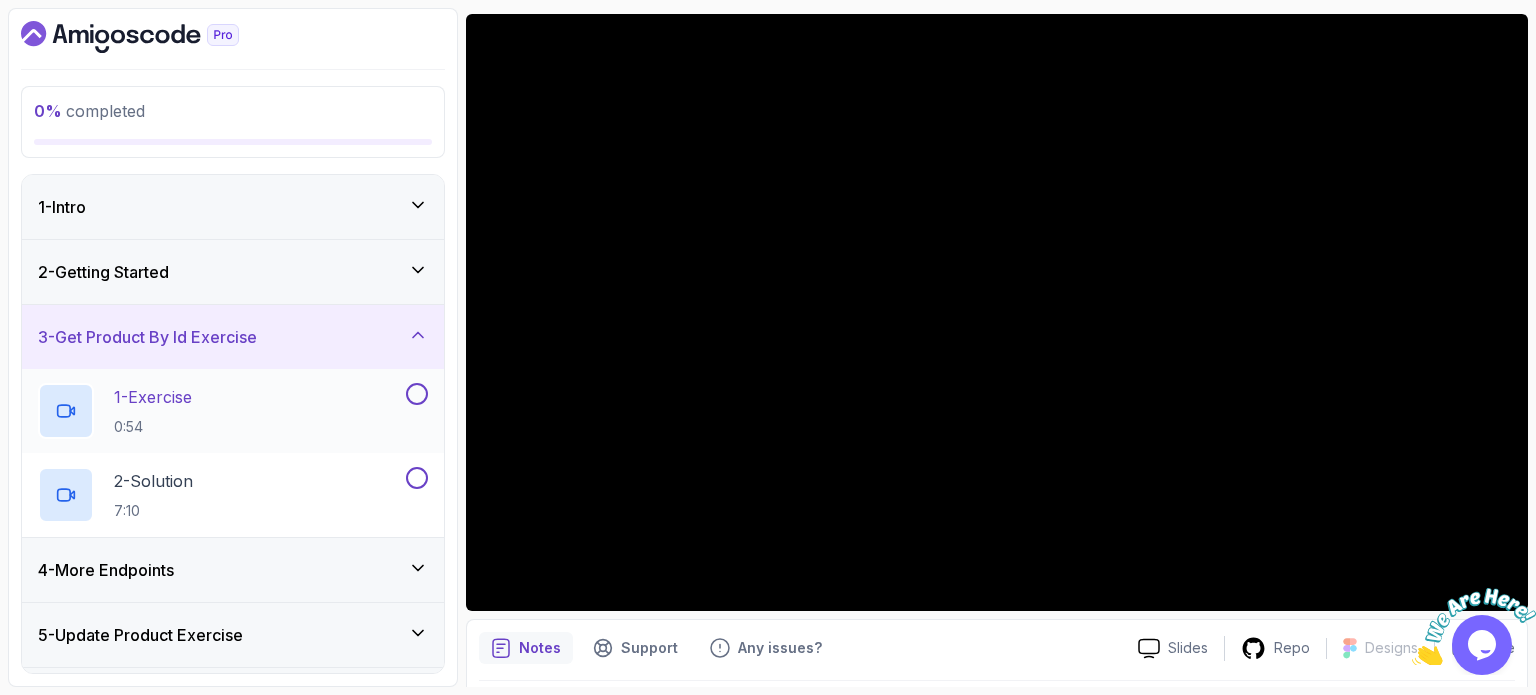 click on "1  -  Exercise 0:54" at bounding box center [220, 411] 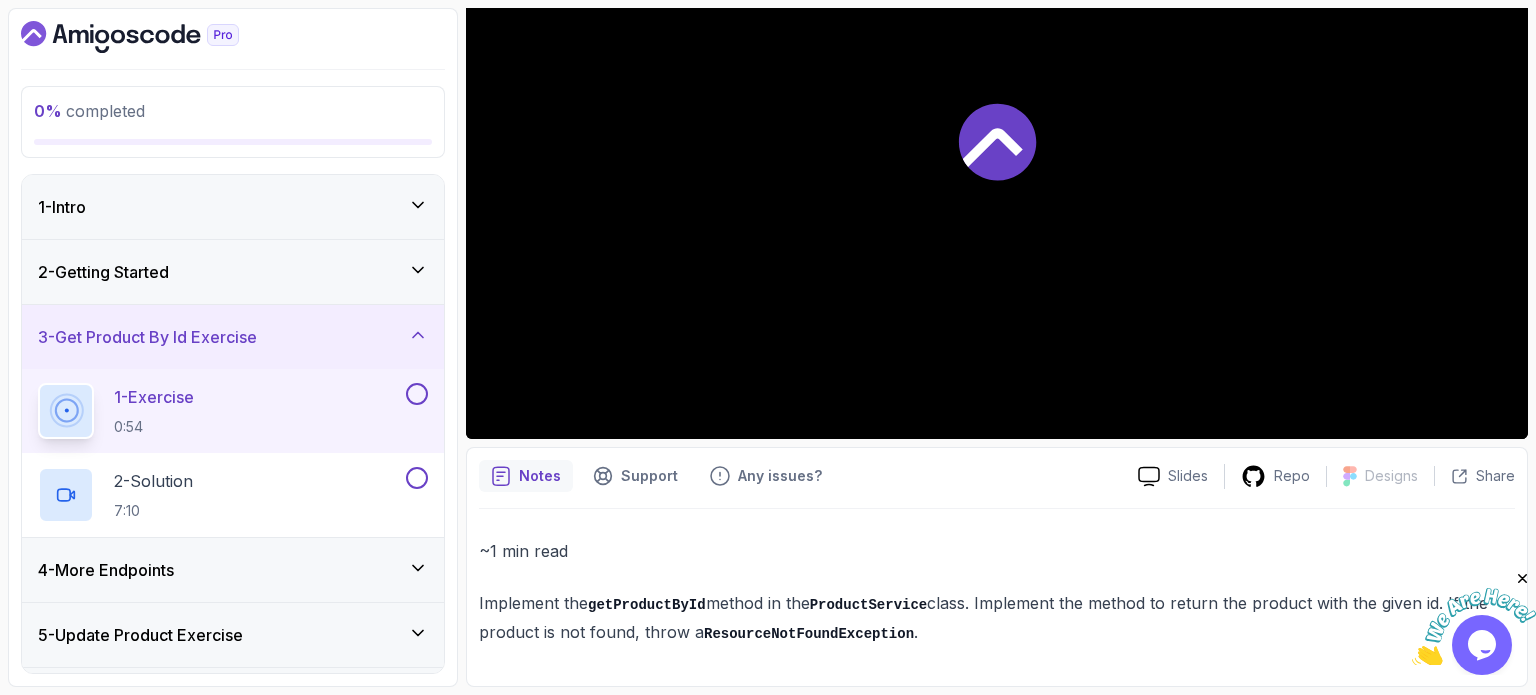 scroll, scrollTop: 406, scrollLeft: 0, axis: vertical 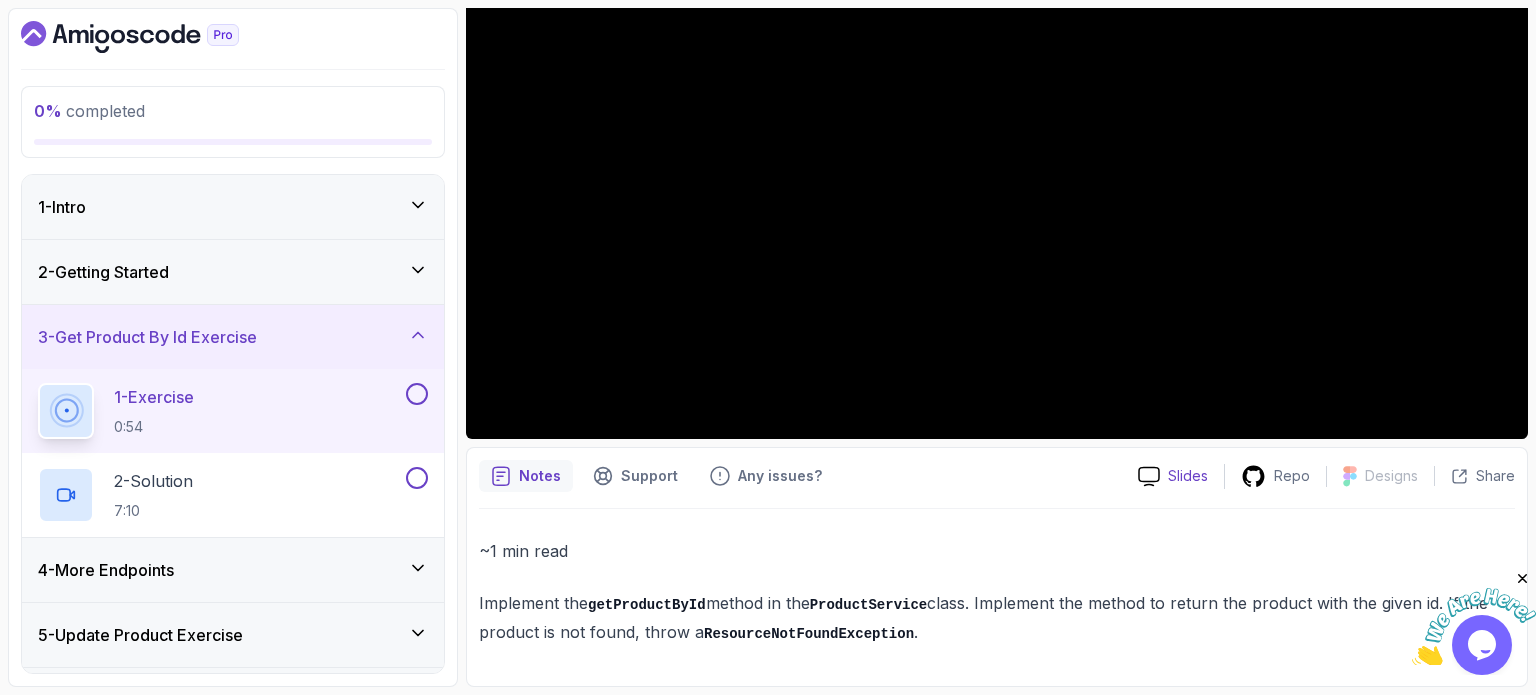click on "Slides" at bounding box center [1188, 476] 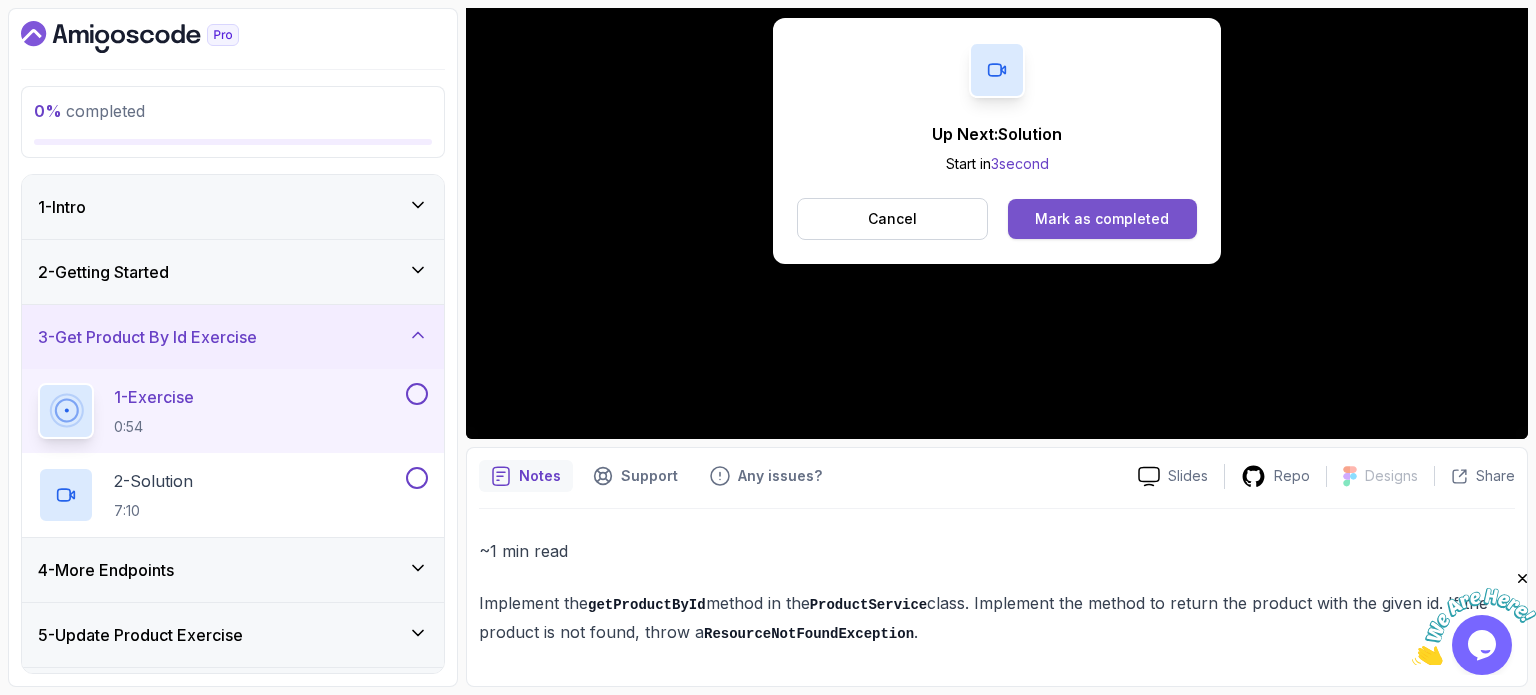 click on "Mark as completed" at bounding box center (1102, 219) 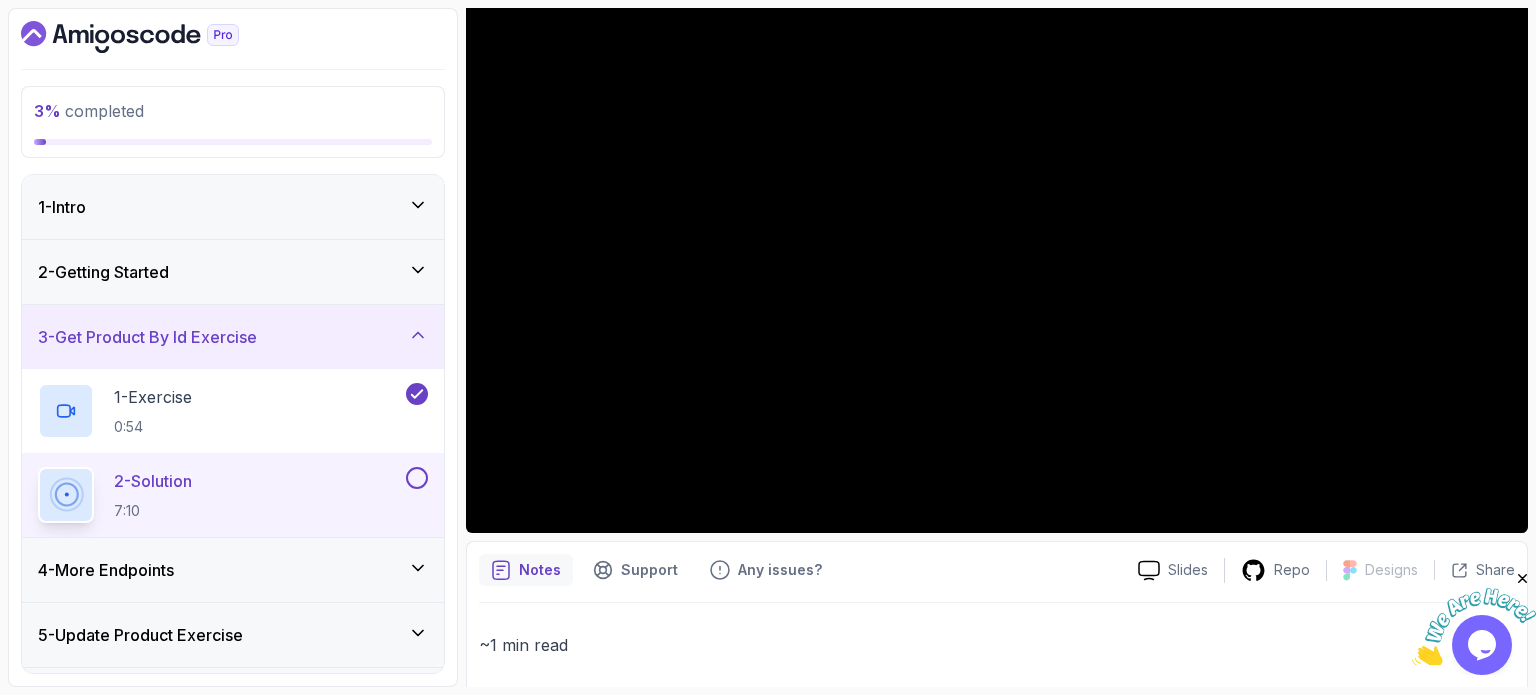 scroll, scrollTop: 241, scrollLeft: 0, axis: vertical 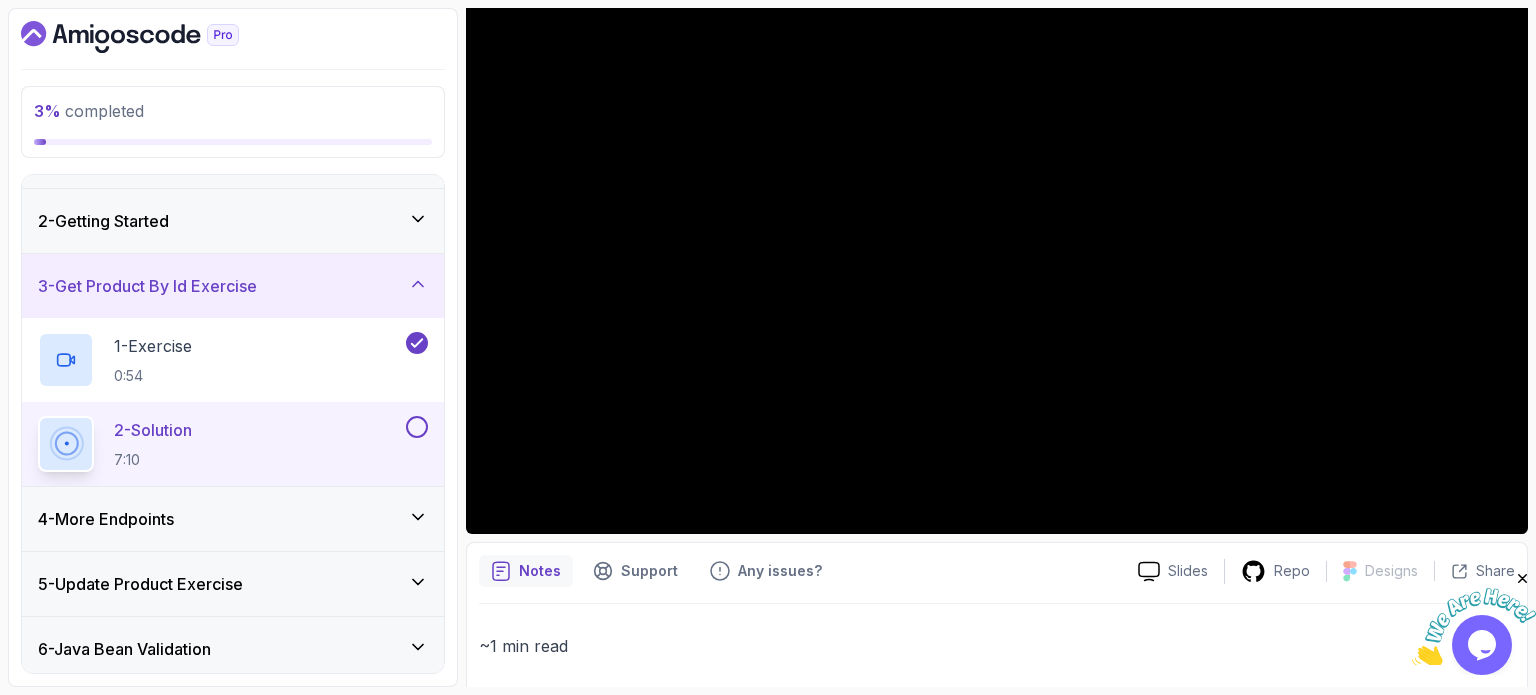 click 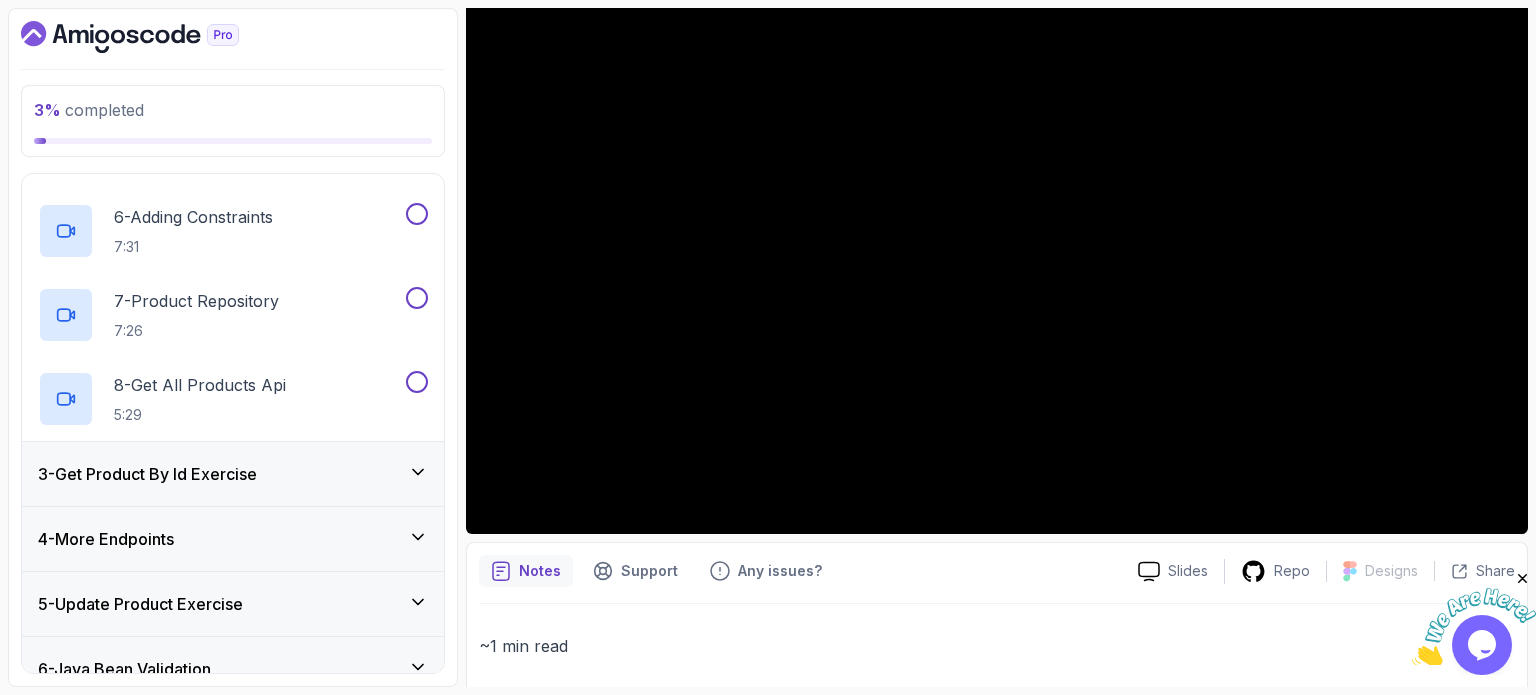 scroll, scrollTop: 535, scrollLeft: 0, axis: vertical 